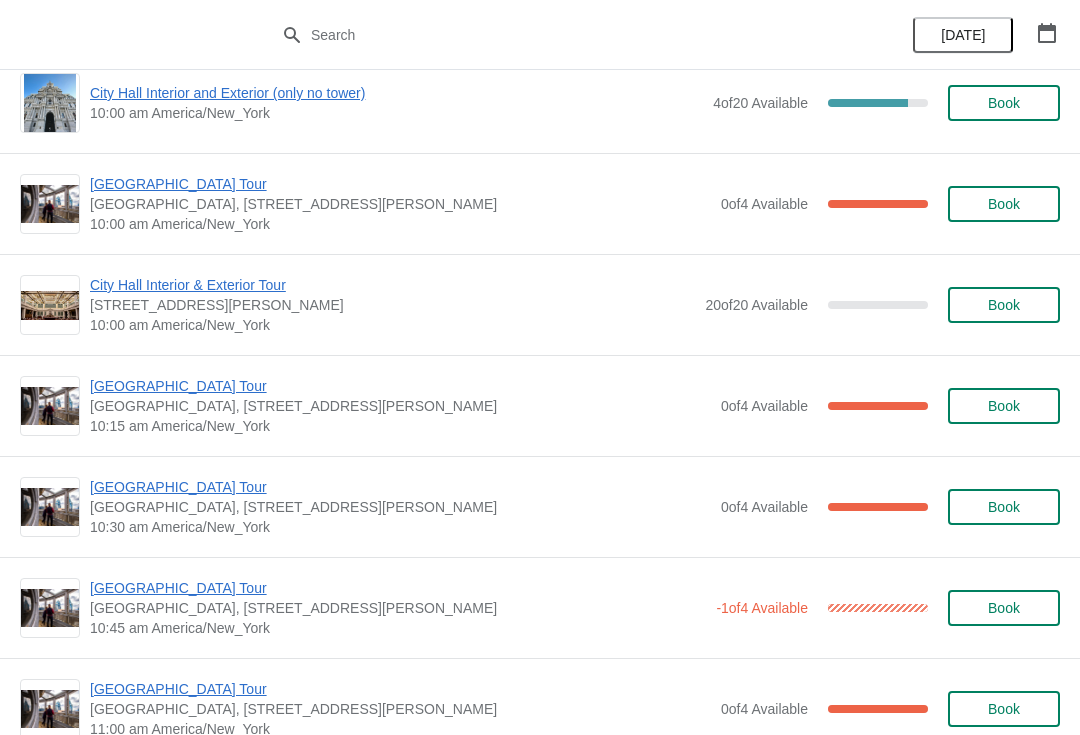 scroll, scrollTop: 121, scrollLeft: 0, axis: vertical 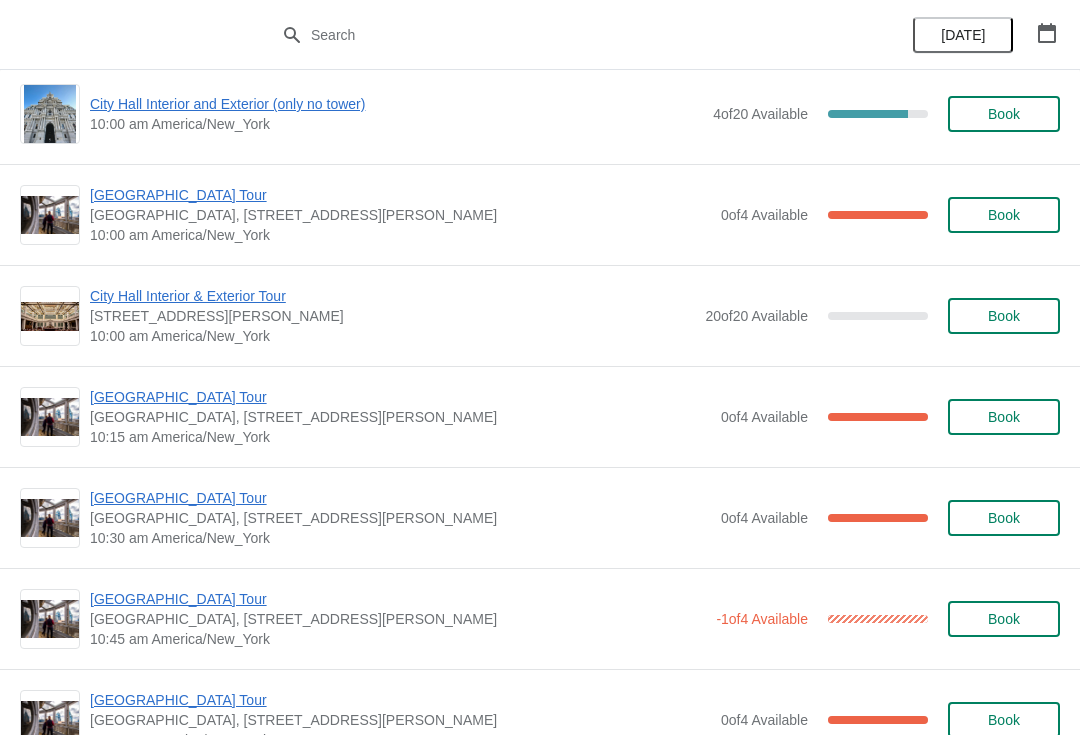 click at bounding box center (1047, 33) 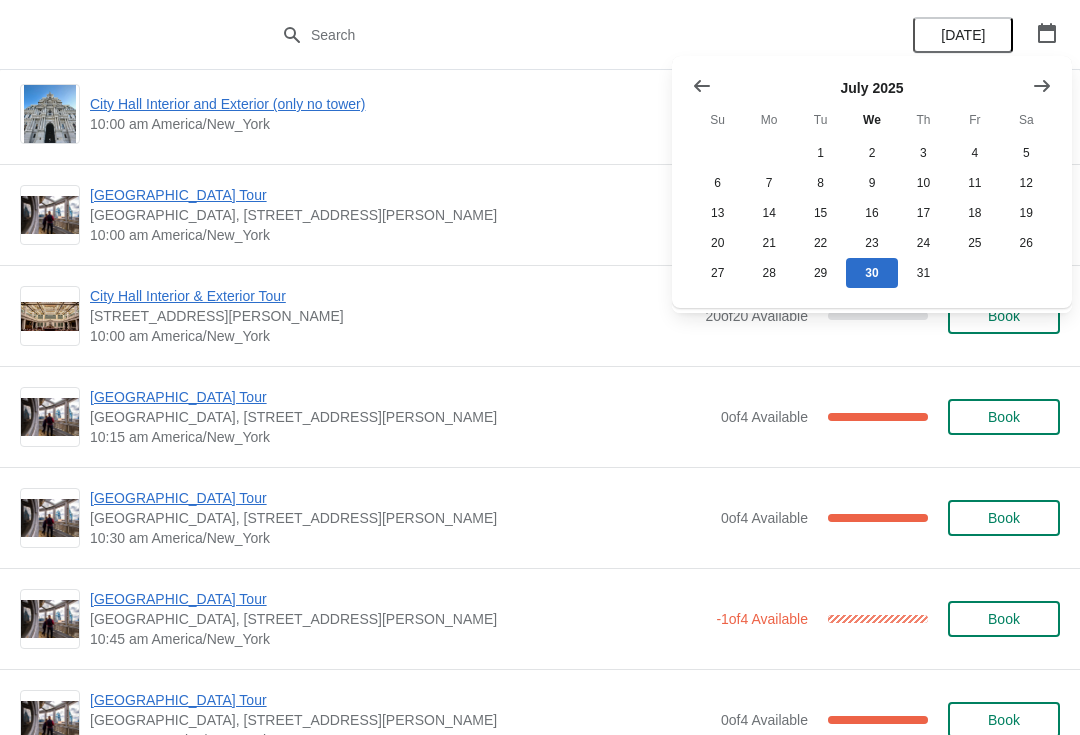 click 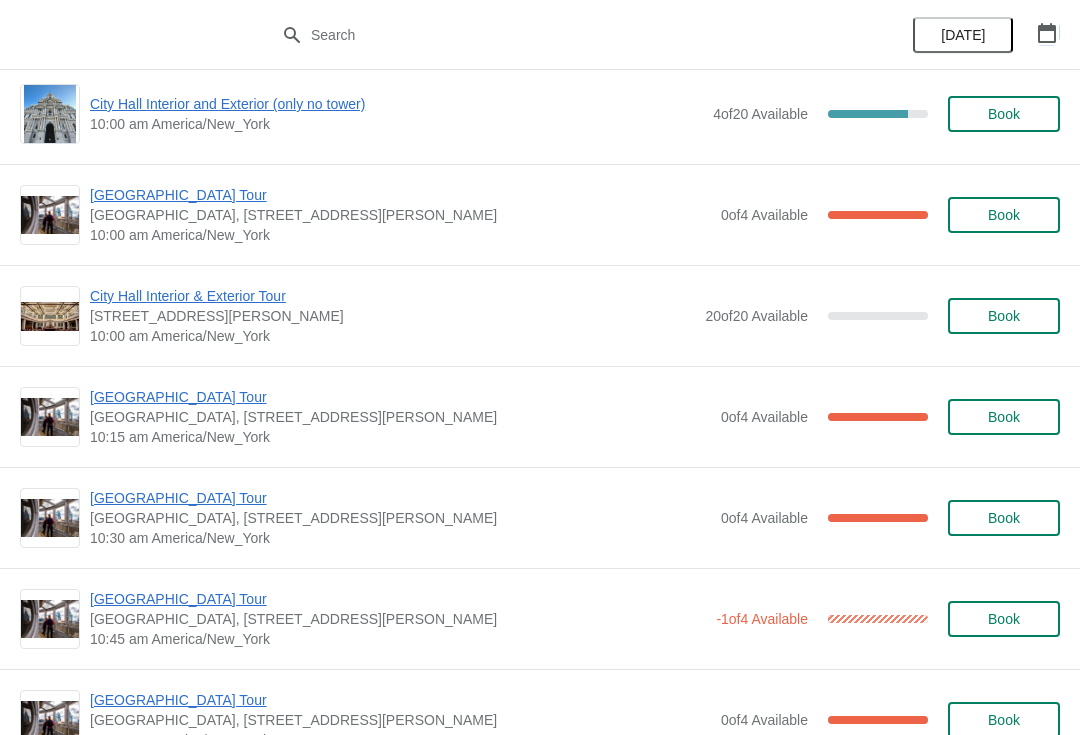 click 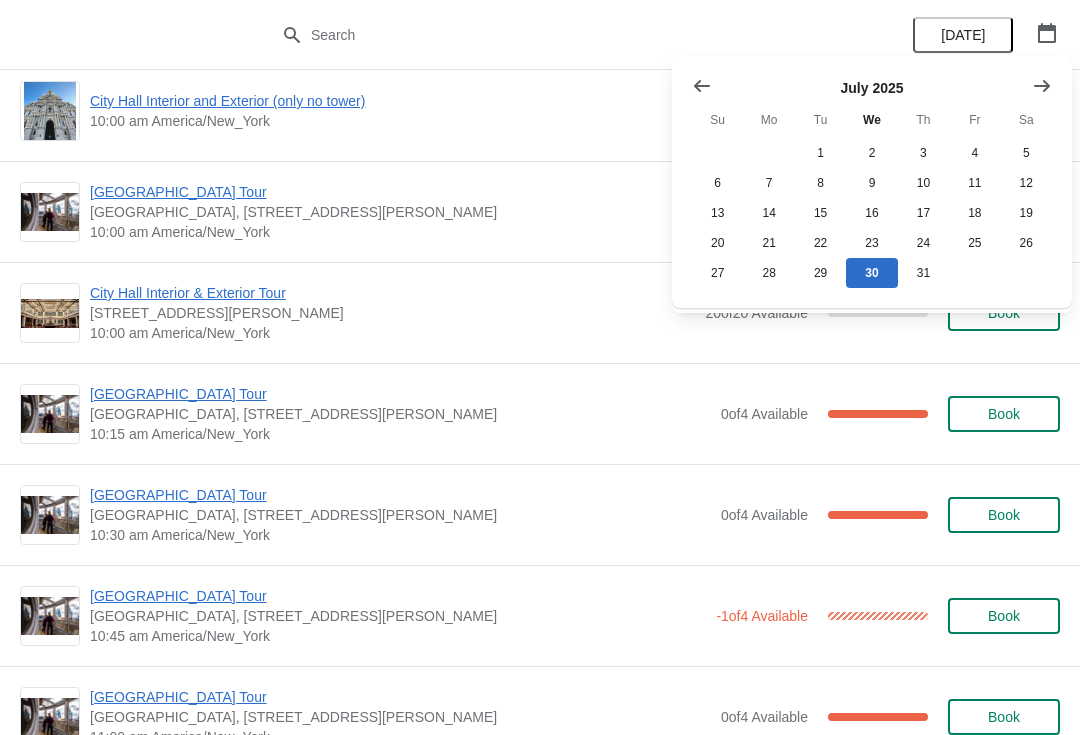 scroll, scrollTop: 125, scrollLeft: 0, axis: vertical 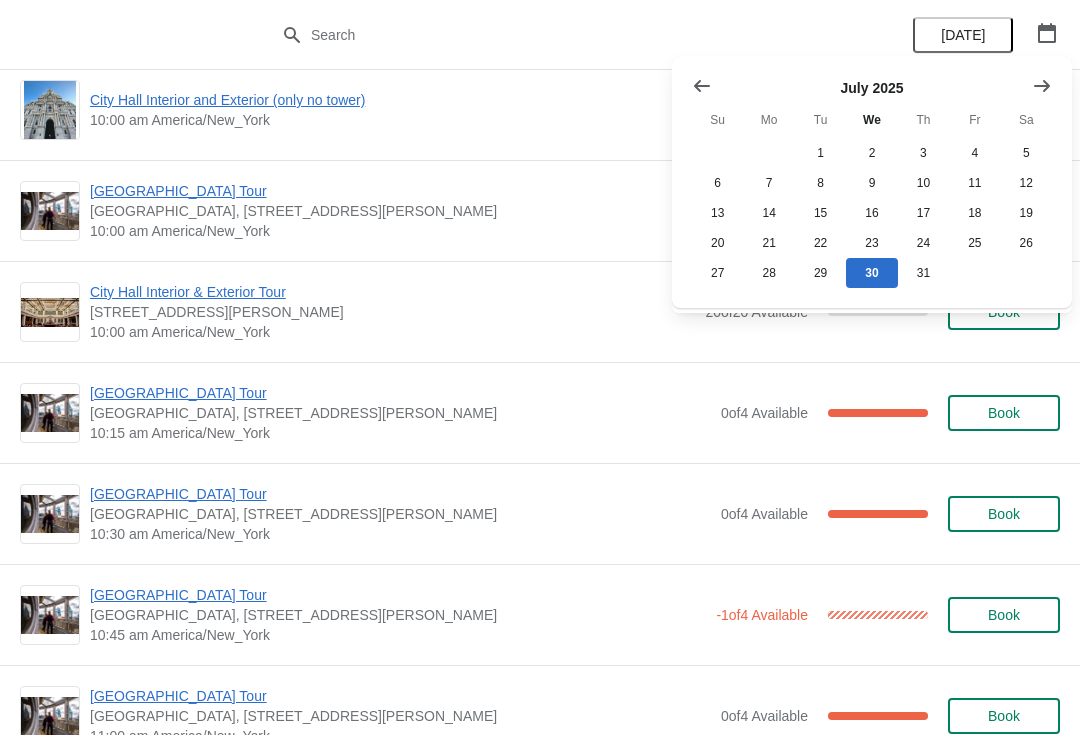 click 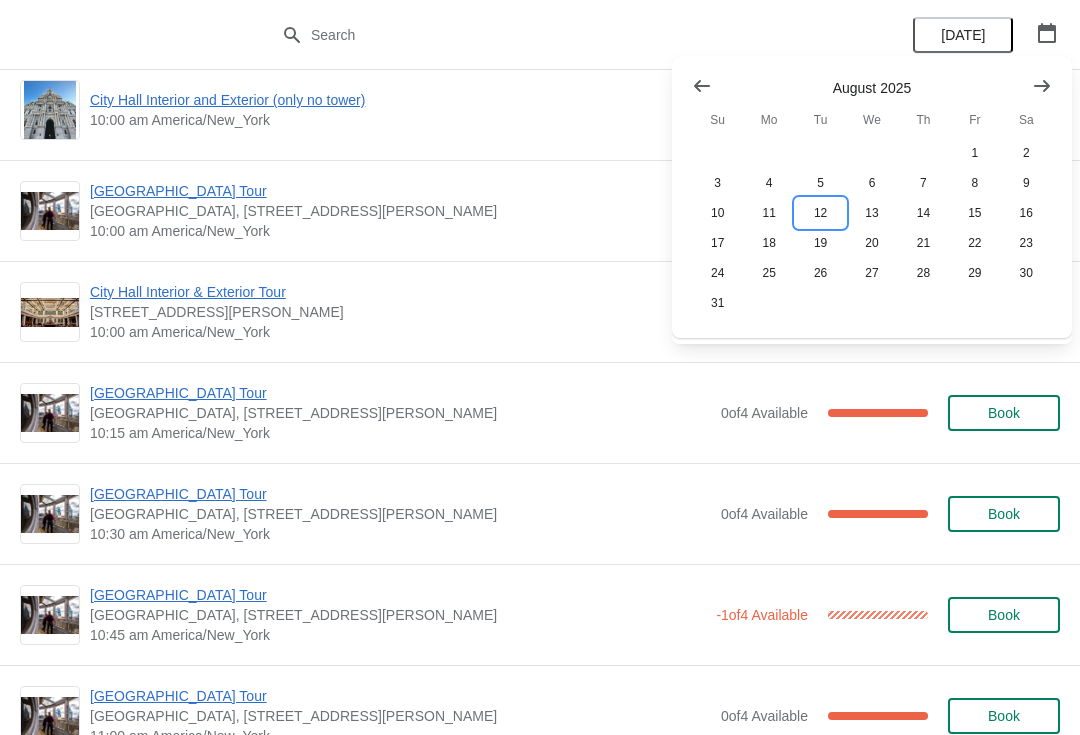 click on "12" at bounding box center (820, 213) 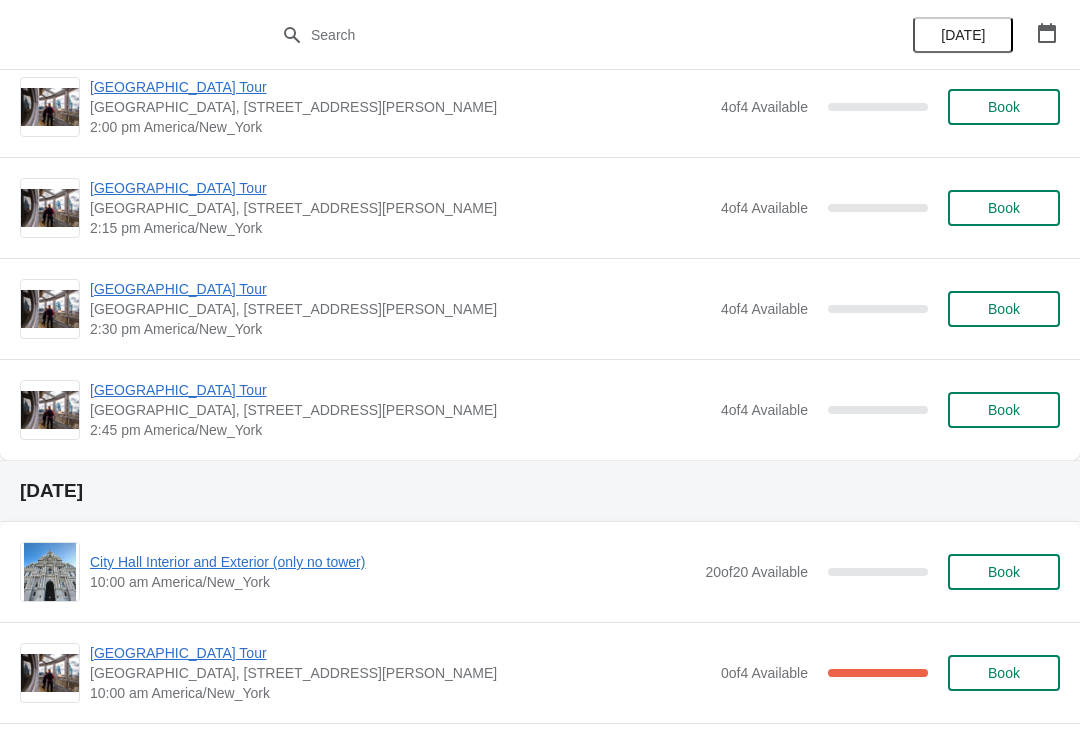 scroll, scrollTop: 1646, scrollLeft: 0, axis: vertical 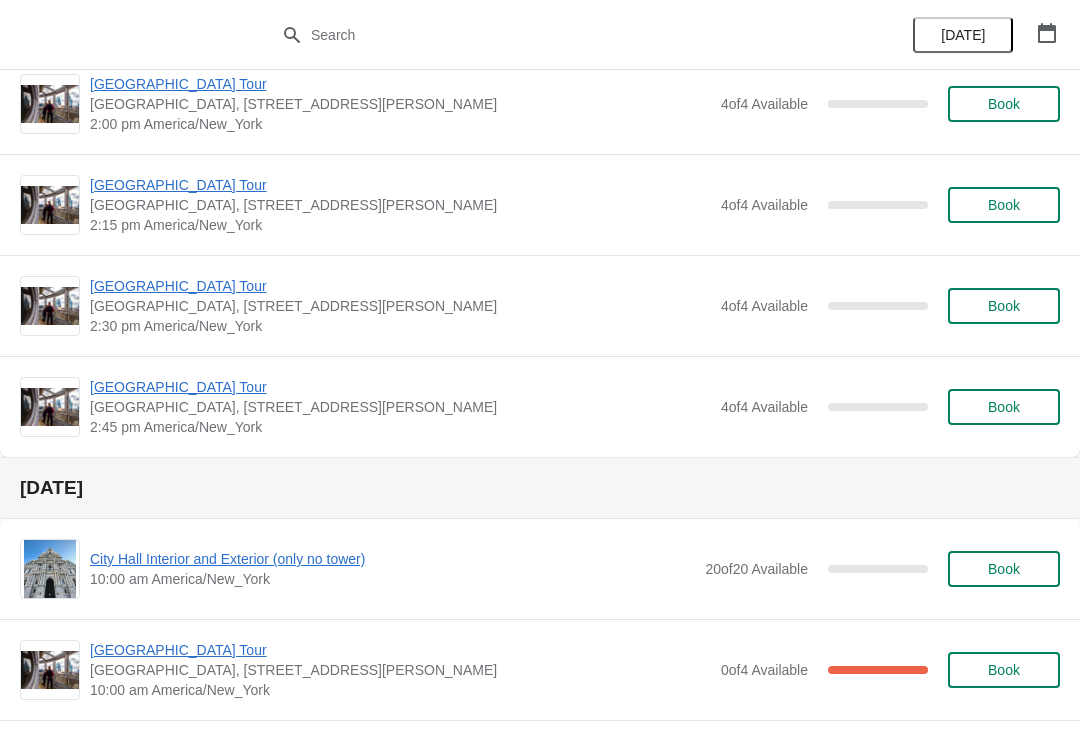 click on "Book" at bounding box center [1004, 407] 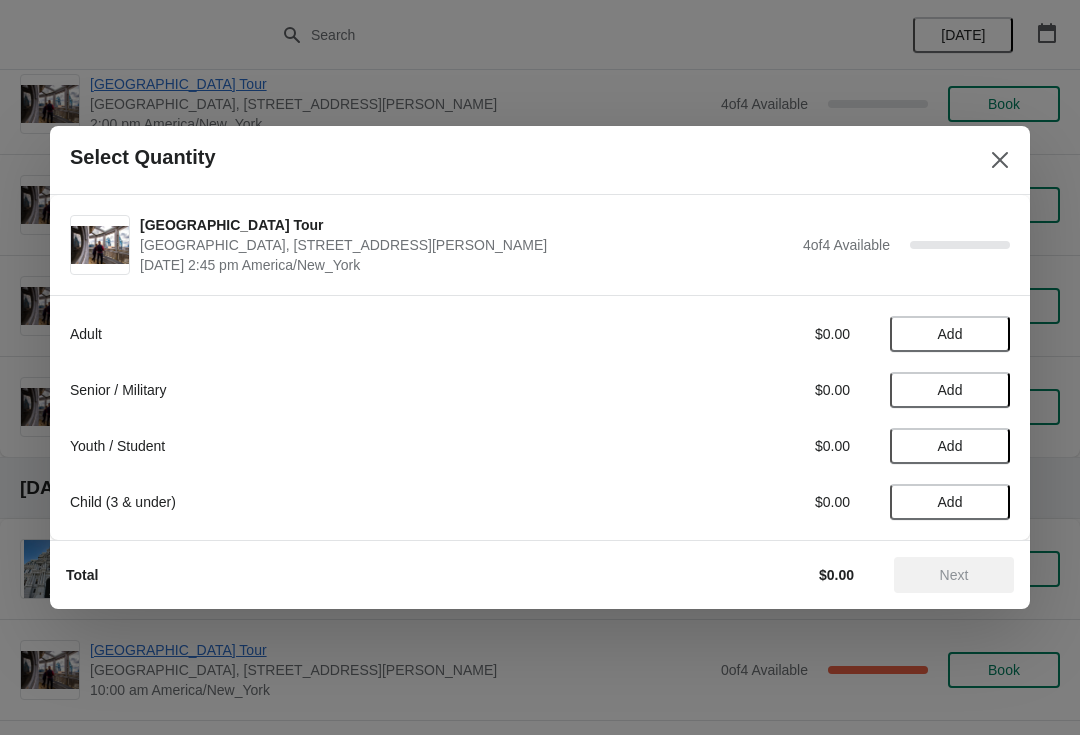 click on "Add" at bounding box center [950, 334] 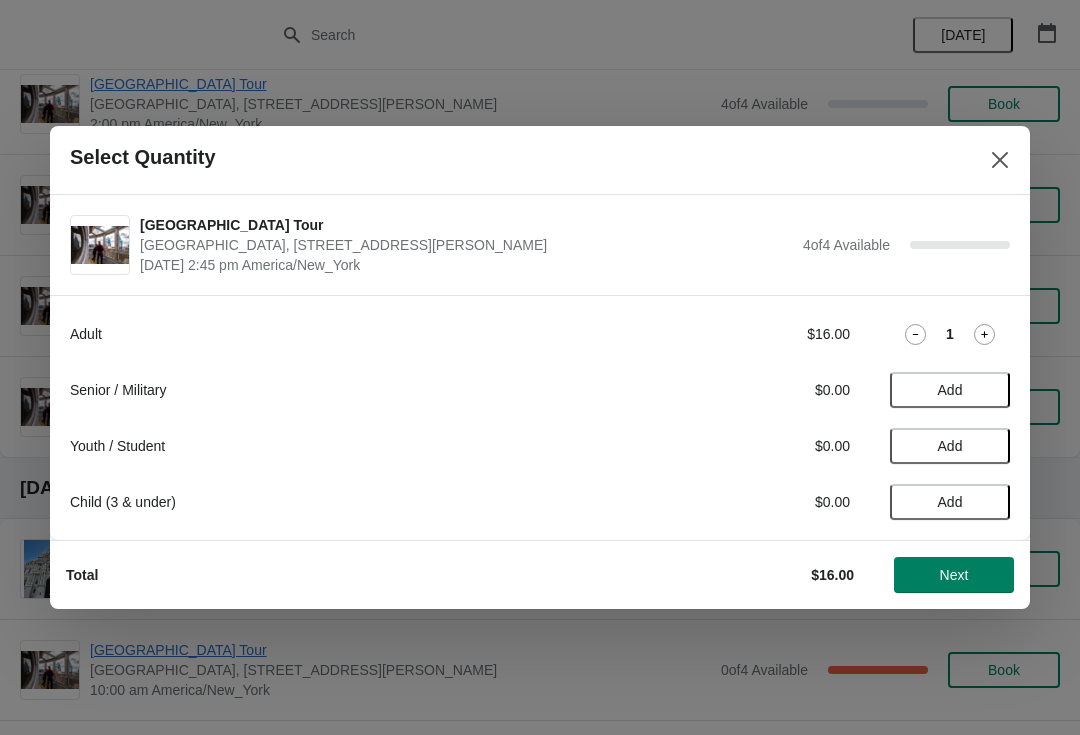 click 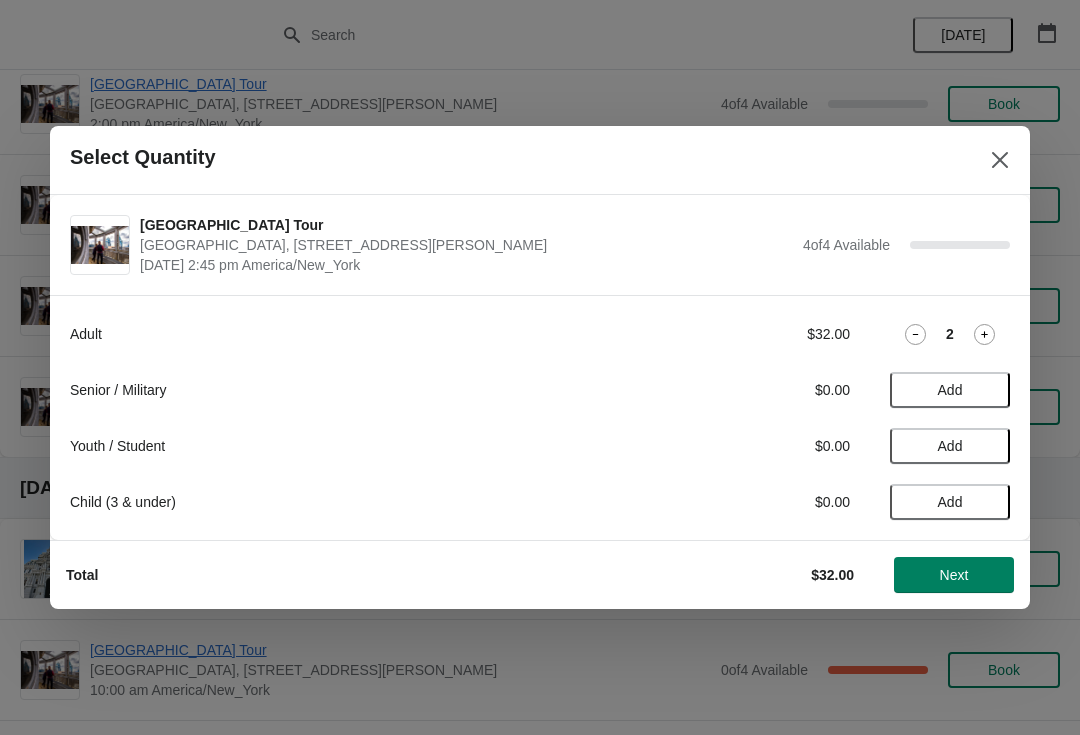 click on "Add" at bounding box center (950, 446) 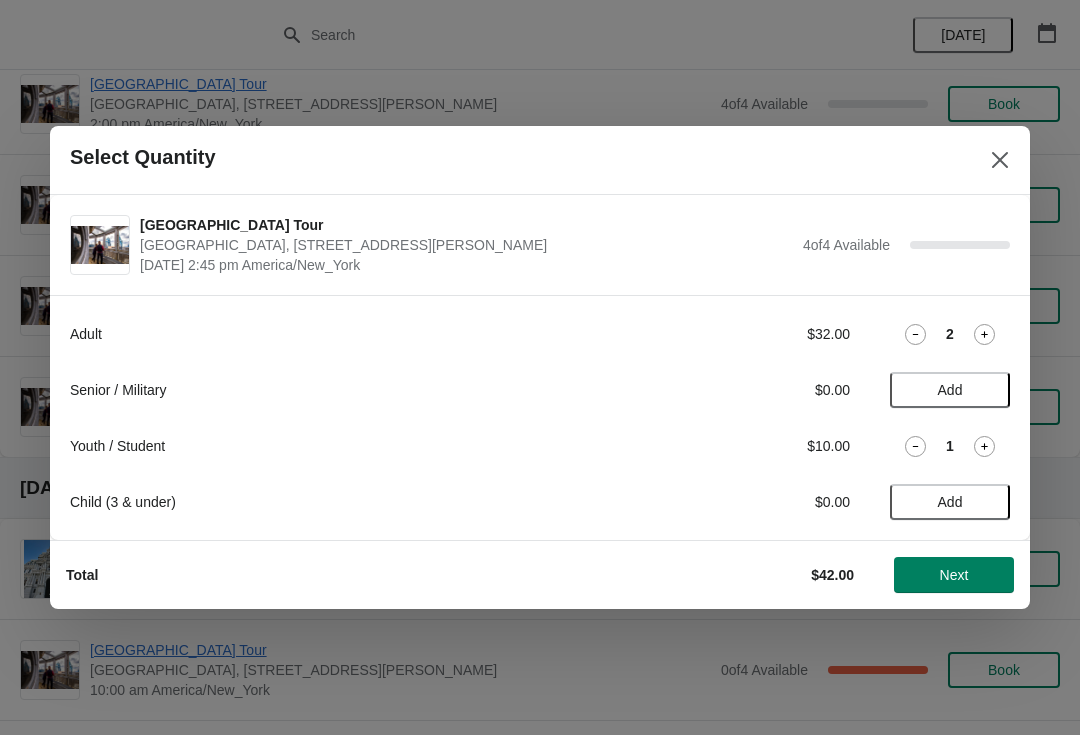 click 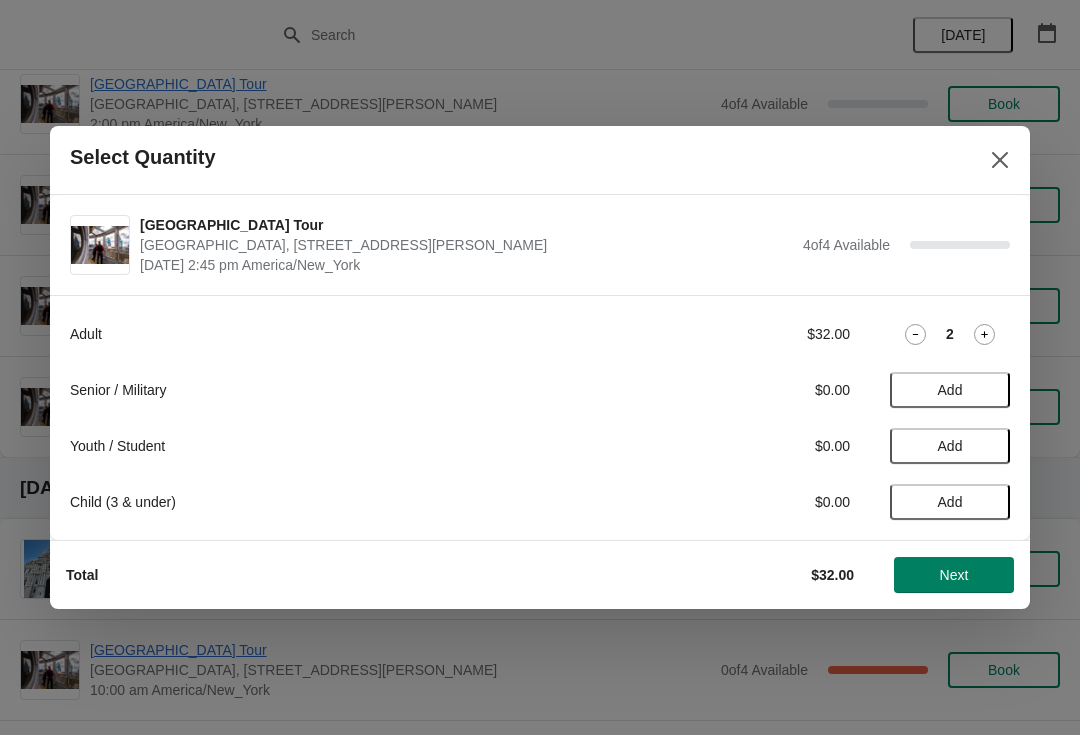 click on "Add" at bounding box center (950, 502) 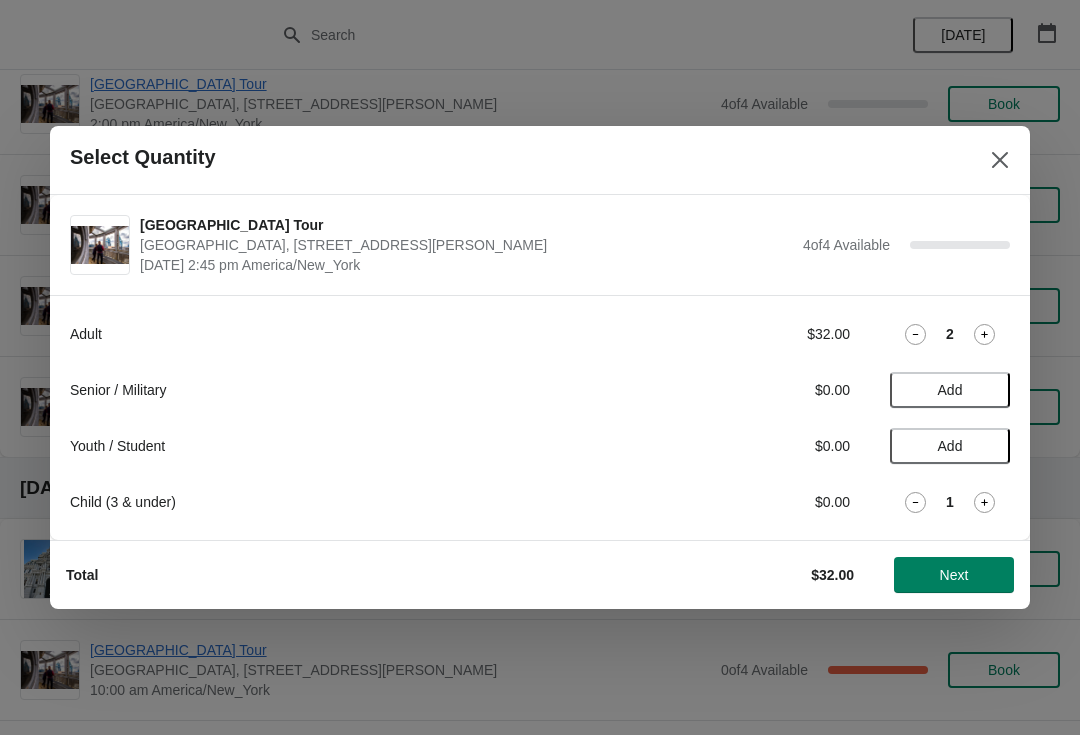 click on "Next" at bounding box center [954, 575] 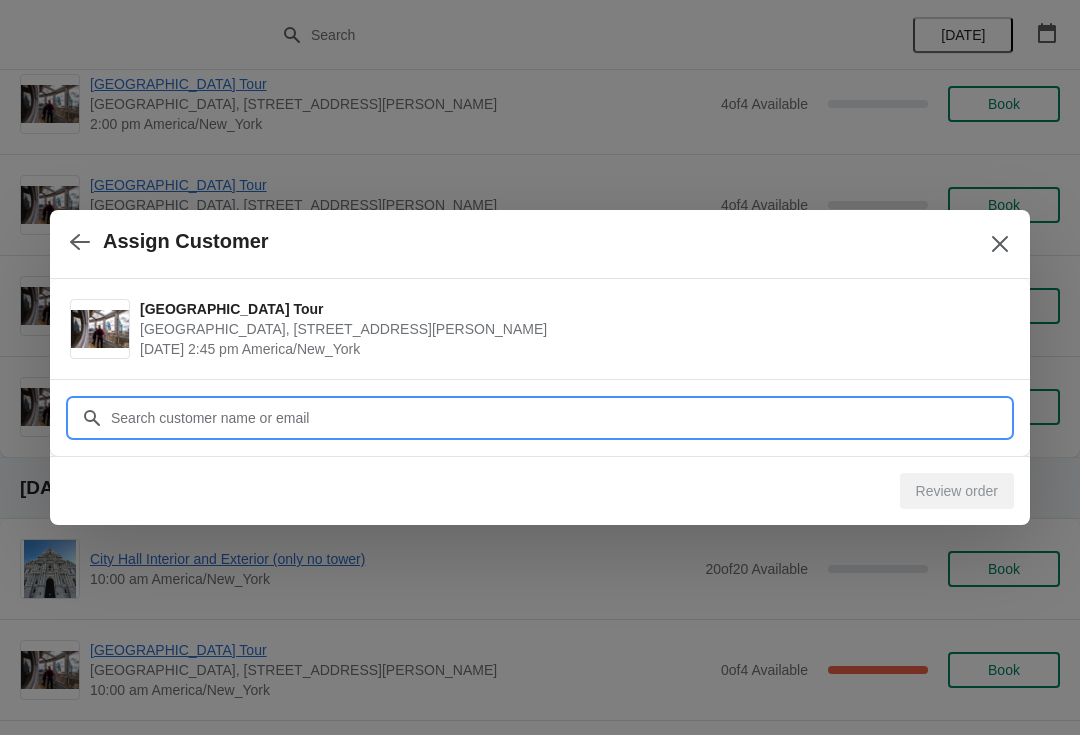 click on "Customer" at bounding box center (560, 418) 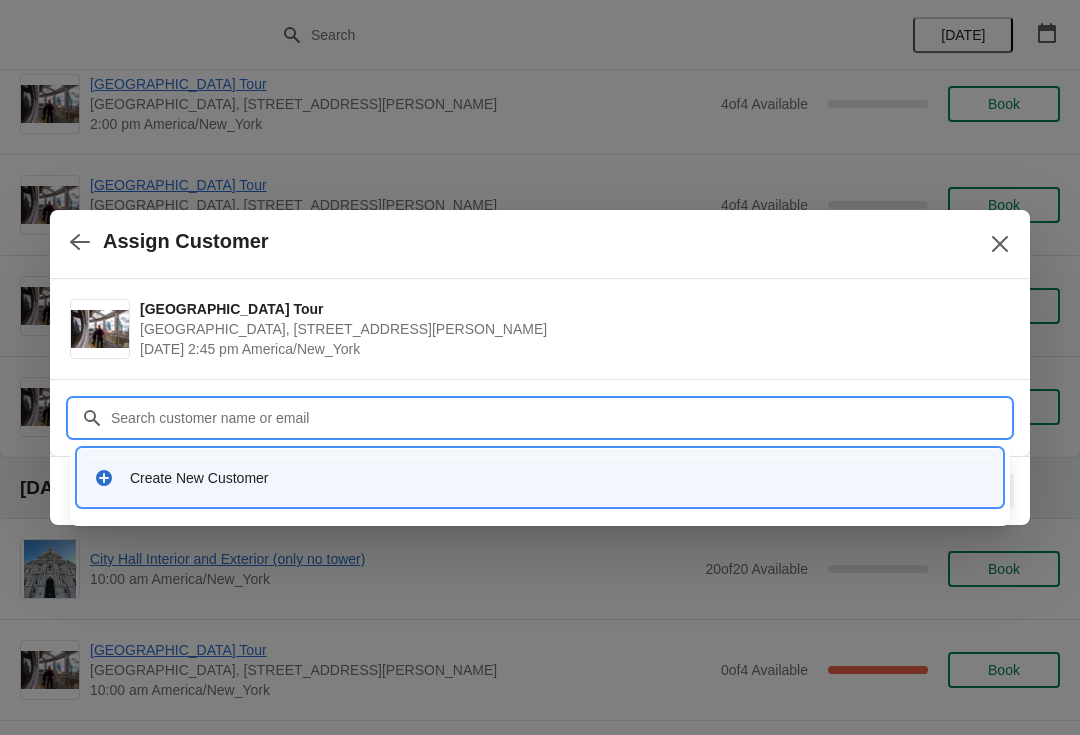click on "Create New Customer" at bounding box center (558, 478) 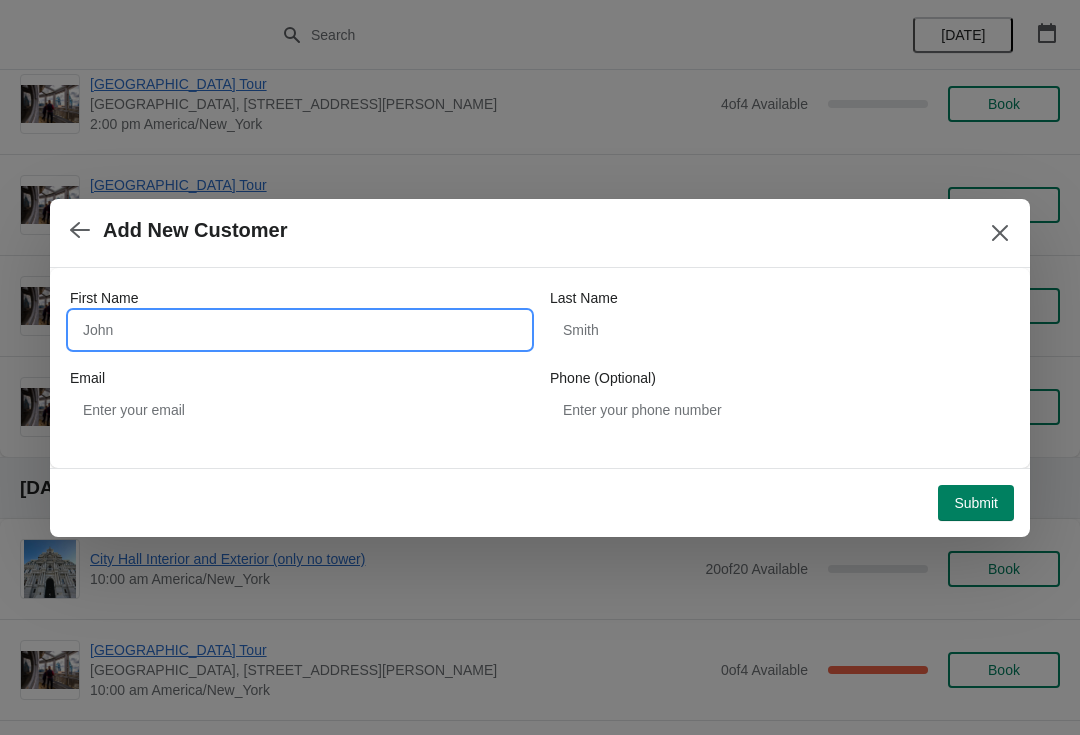 click on "First Name" at bounding box center [300, 330] 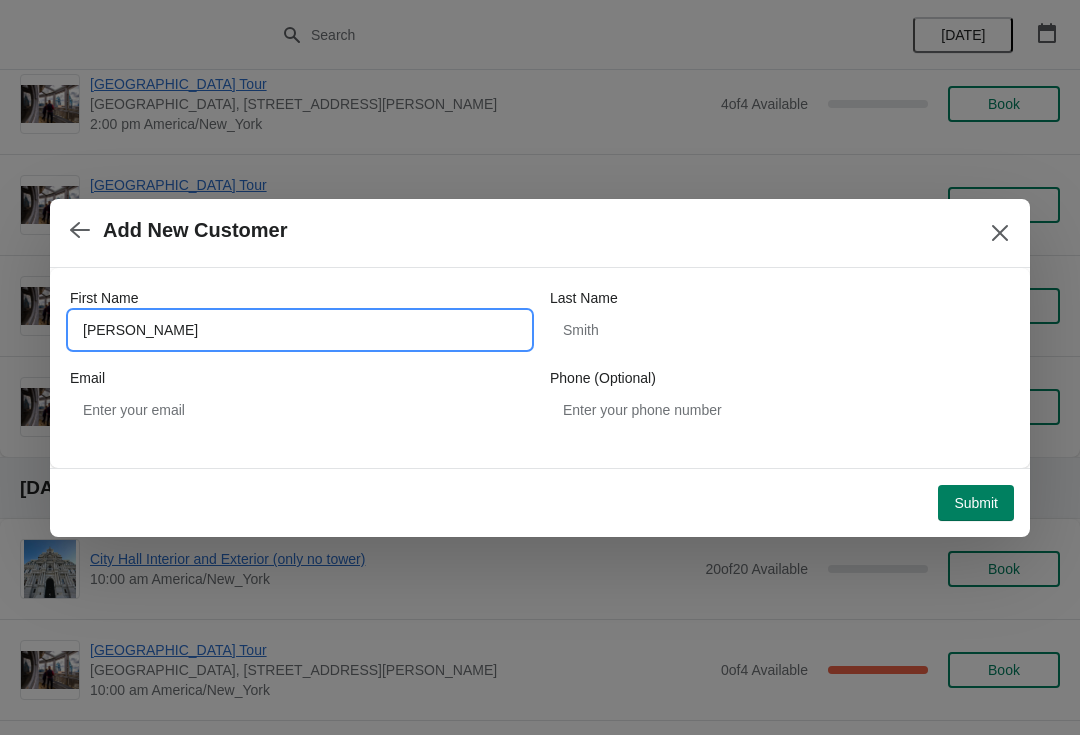 type on "Christina" 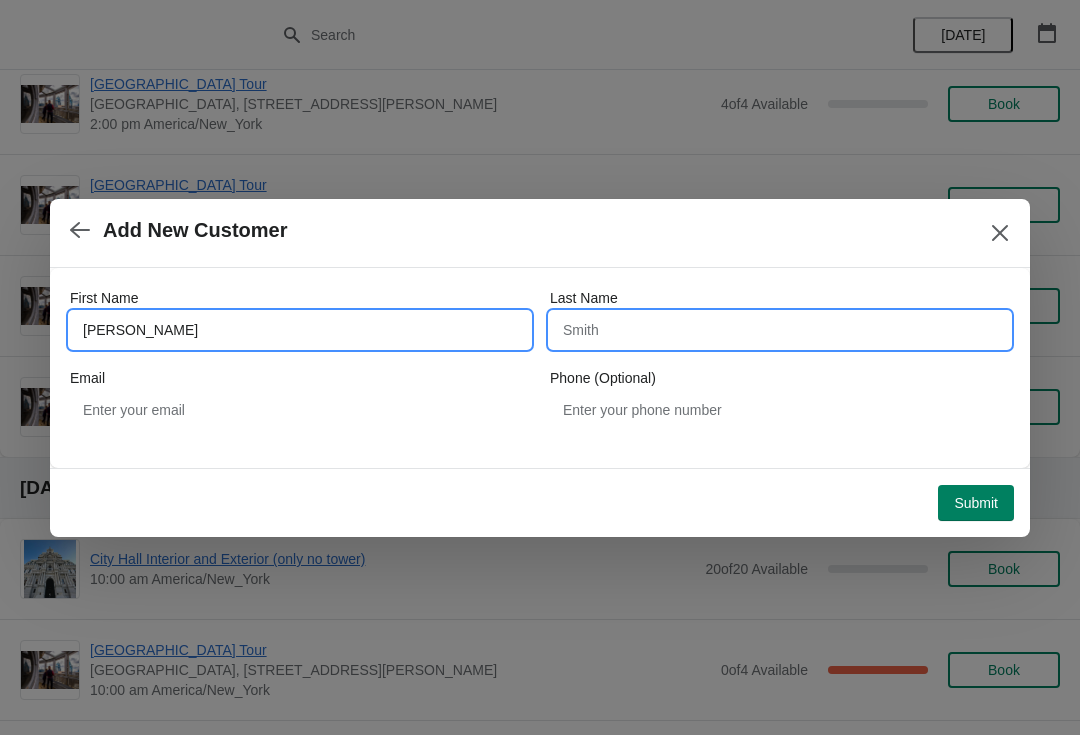 click on "Last Name" at bounding box center [780, 330] 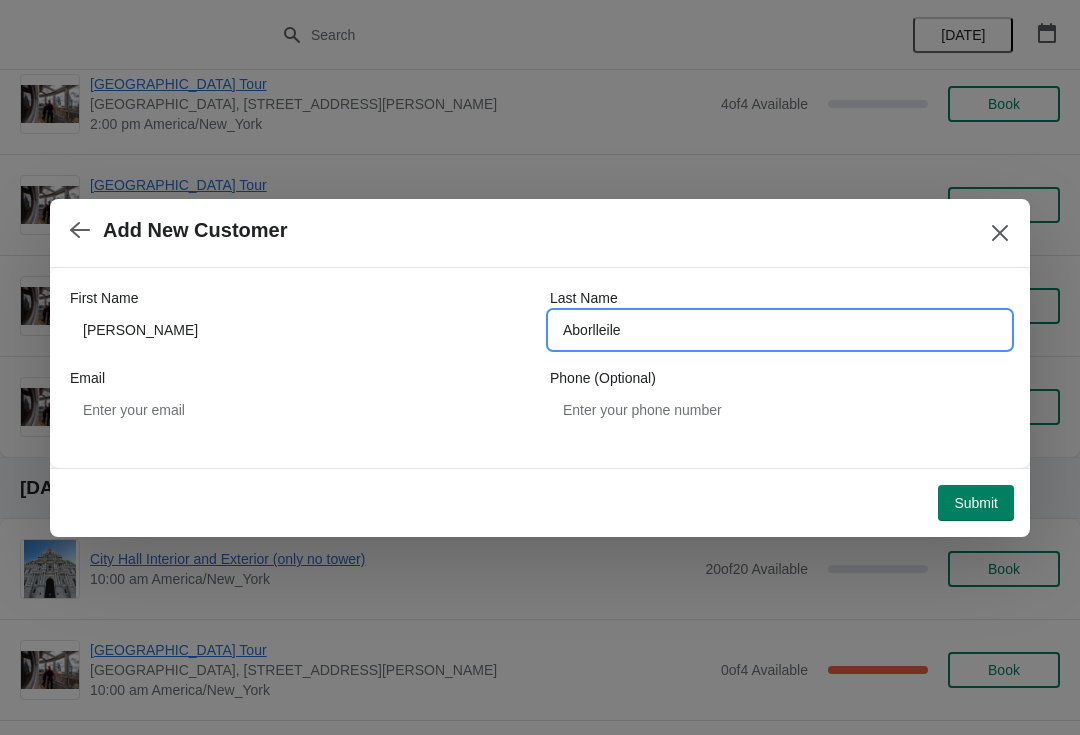 type on "Aborlleile" 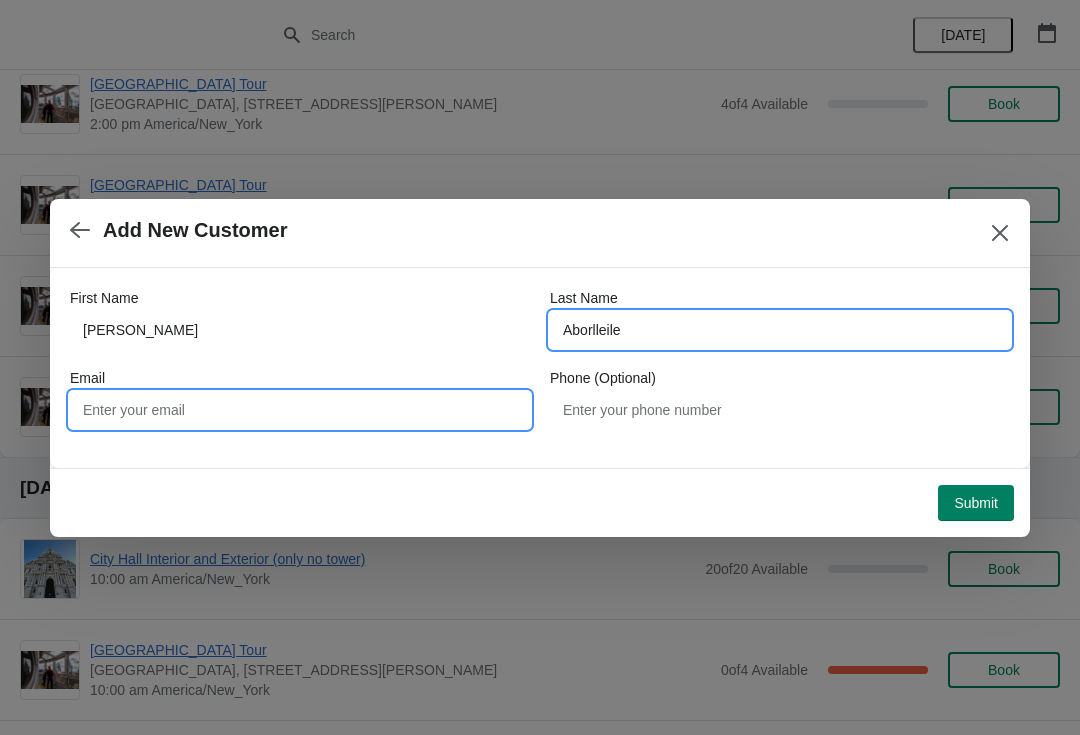 click on "Email" at bounding box center (300, 410) 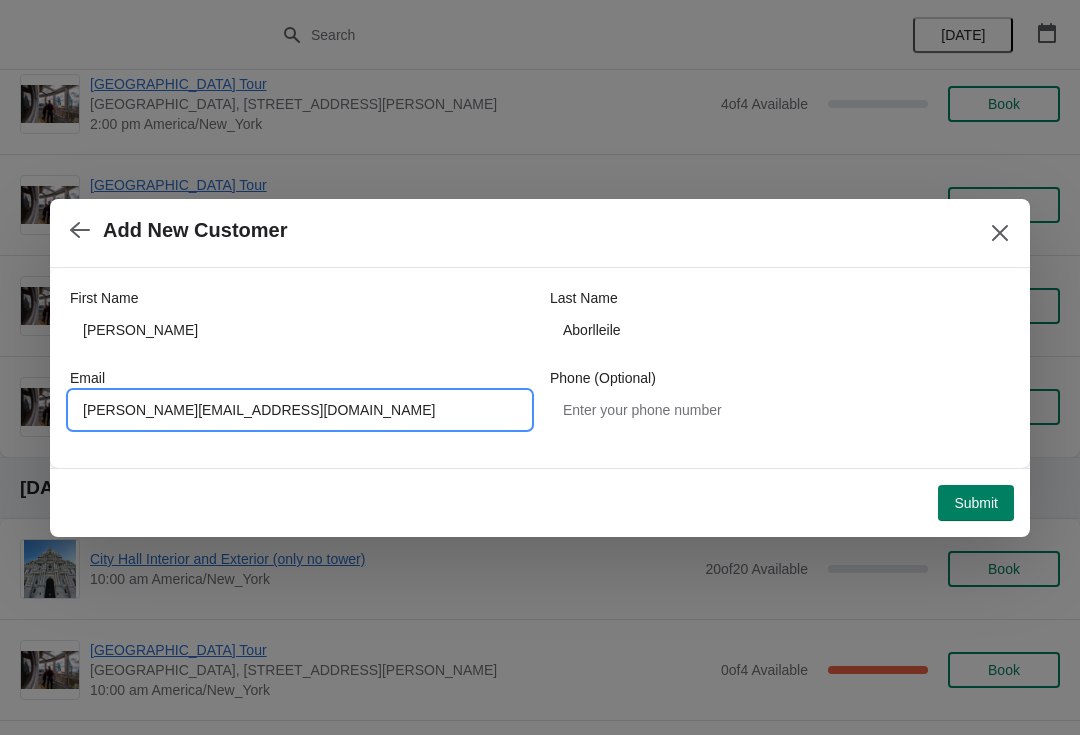 type on "christina@aborlaw.com" 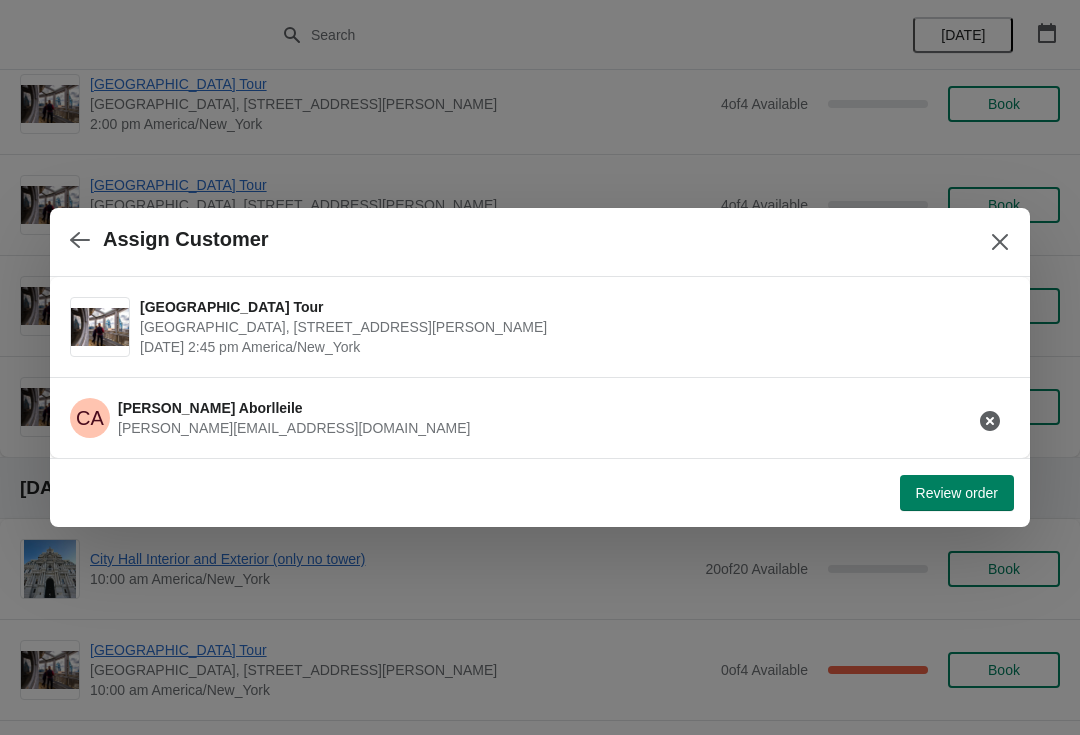 click on "Review order" at bounding box center [957, 493] 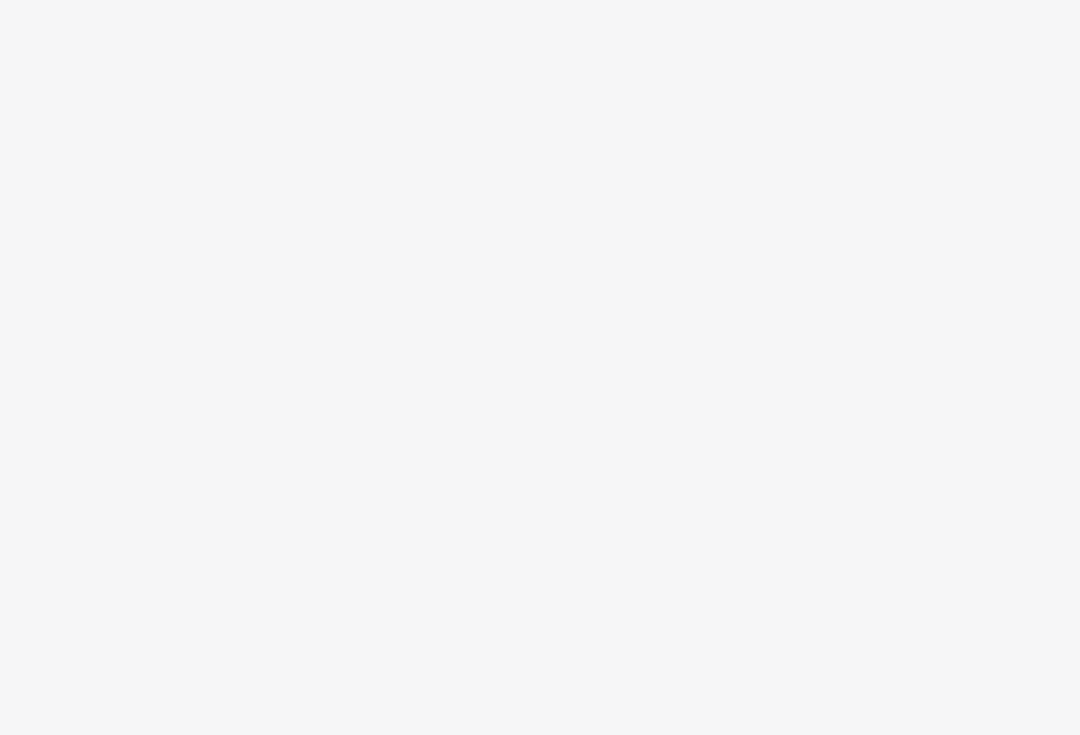scroll, scrollTop: 0, scrollLeft: 0, axis: both 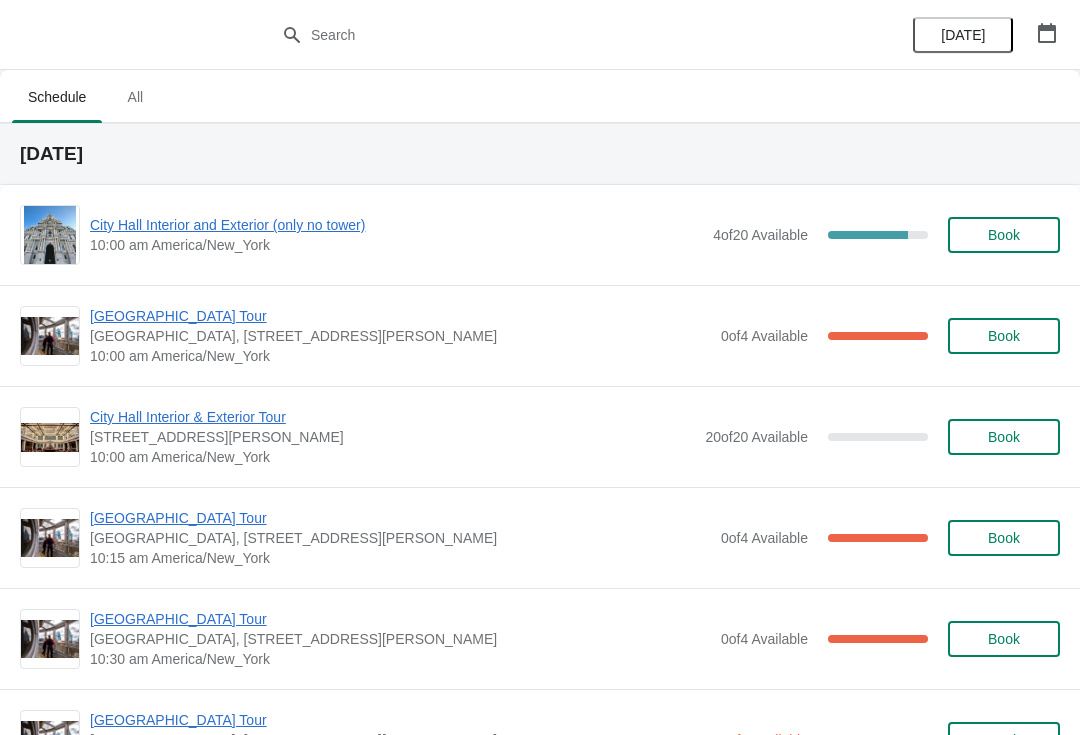 click on "City Hall Interior and Exterior (only no tower)" at bounding box center [396, 225] 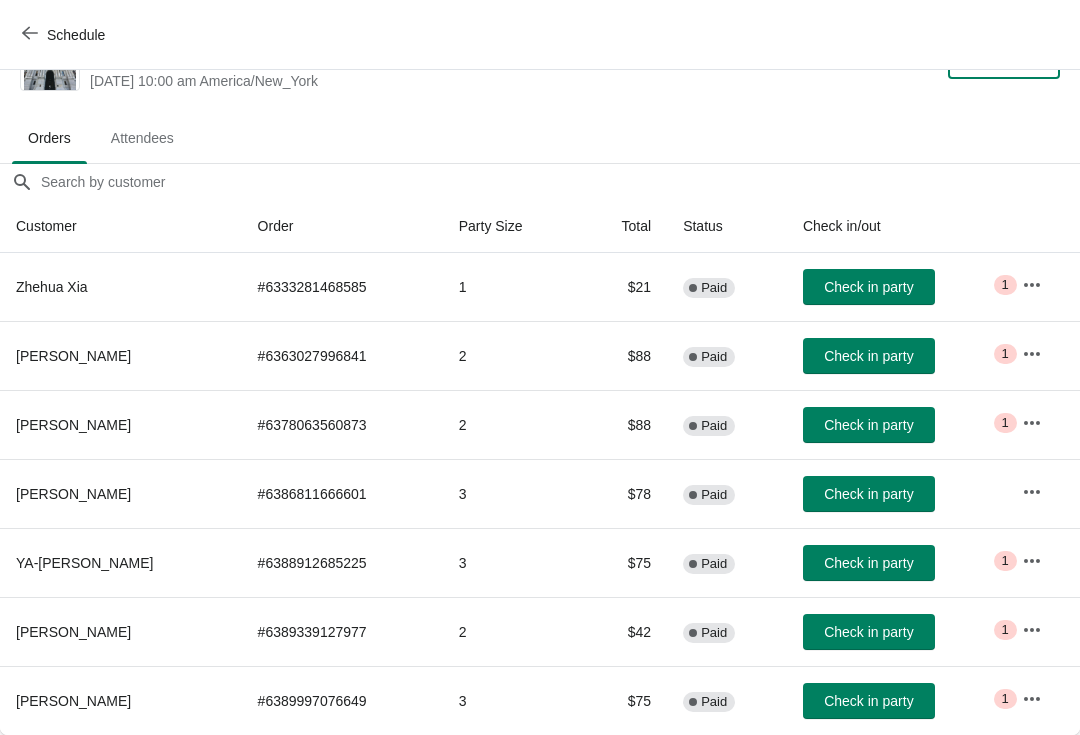 scroll, scrollTop: 59, scrollLeft: 0, axis: vertical 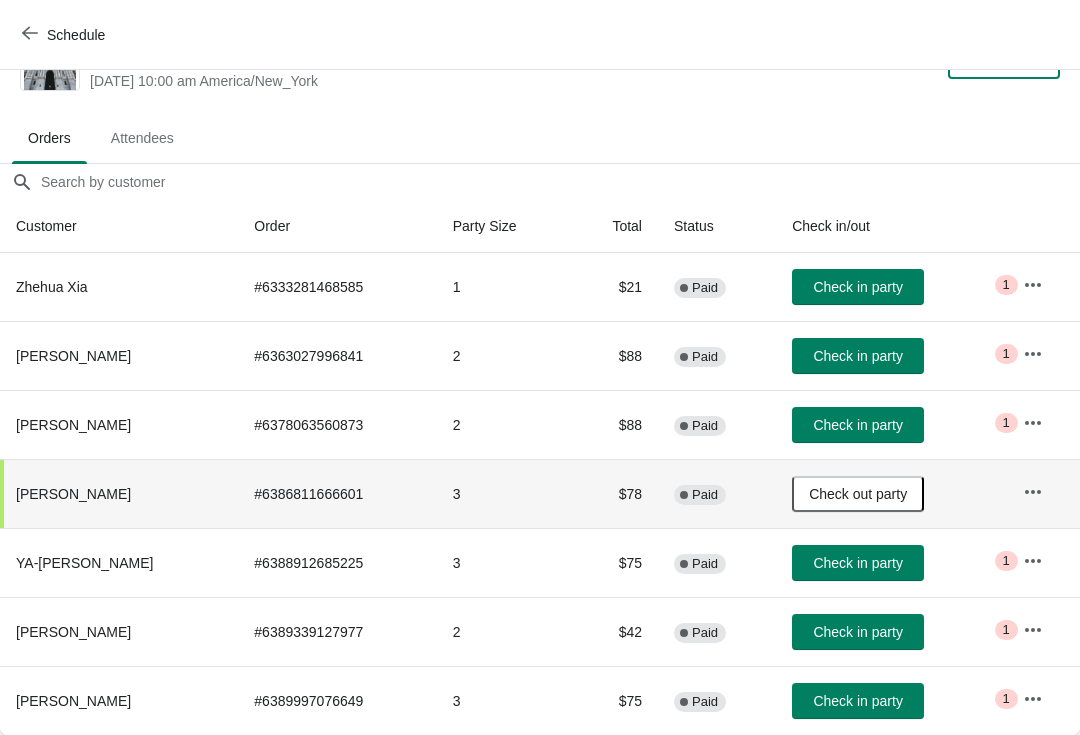 click 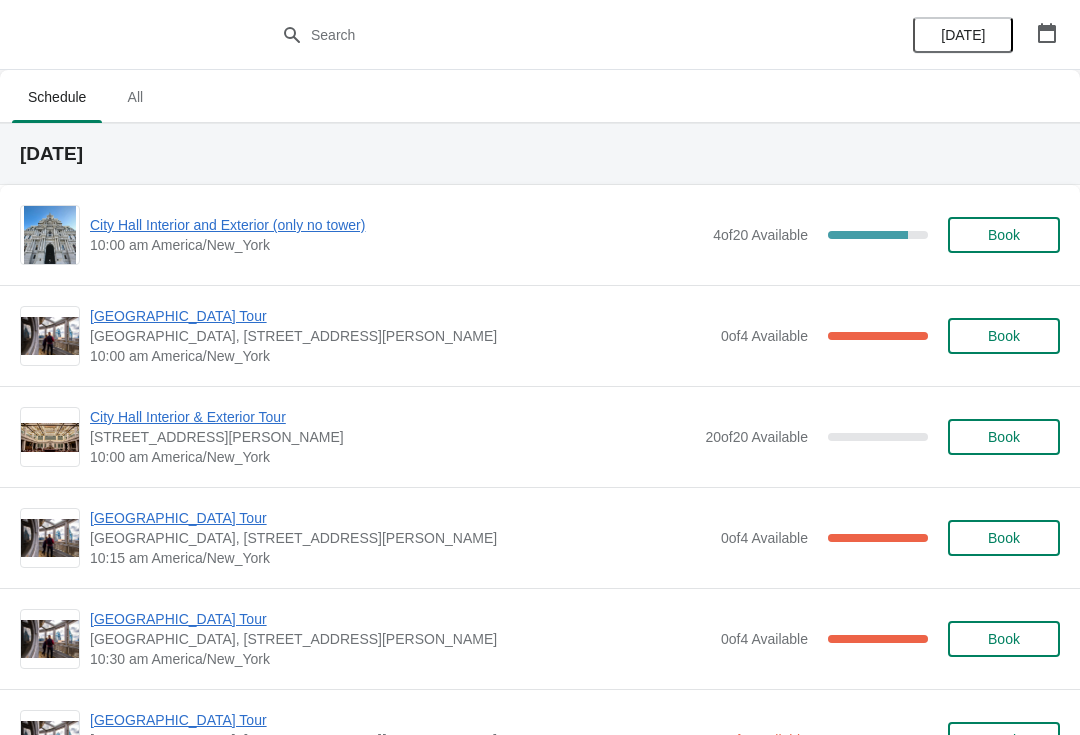 scroll, scrollTop: 0, scrollLeft: 0, axis: both 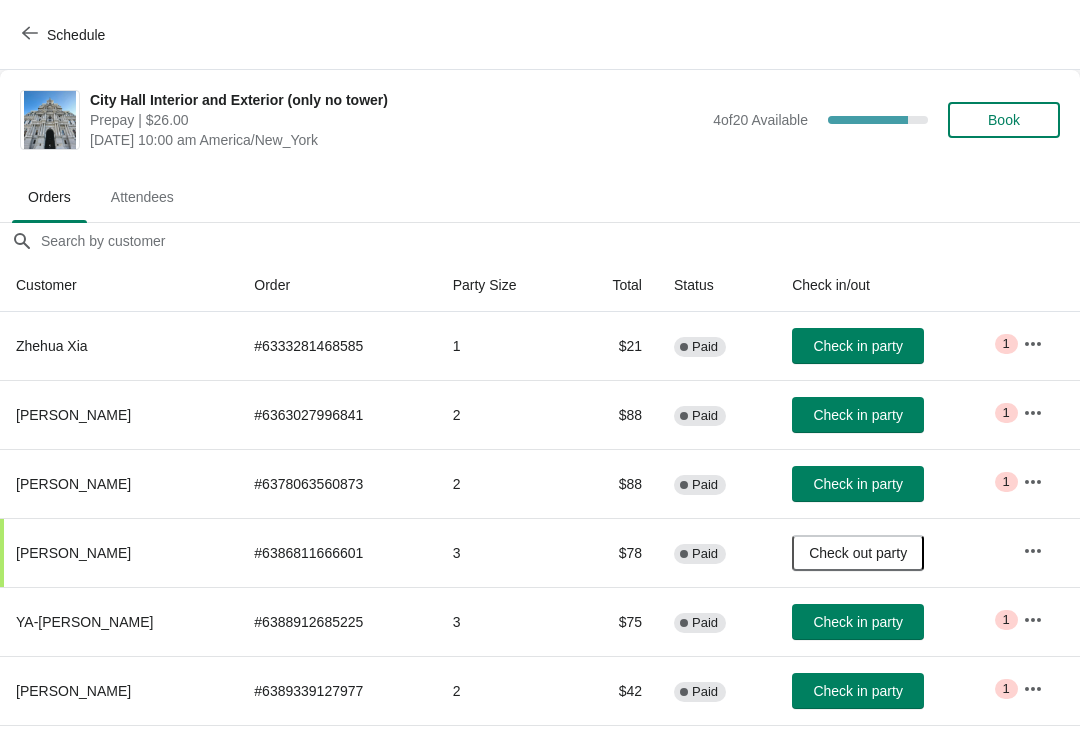 click on "Check in party" at bounding box center [857, 415] 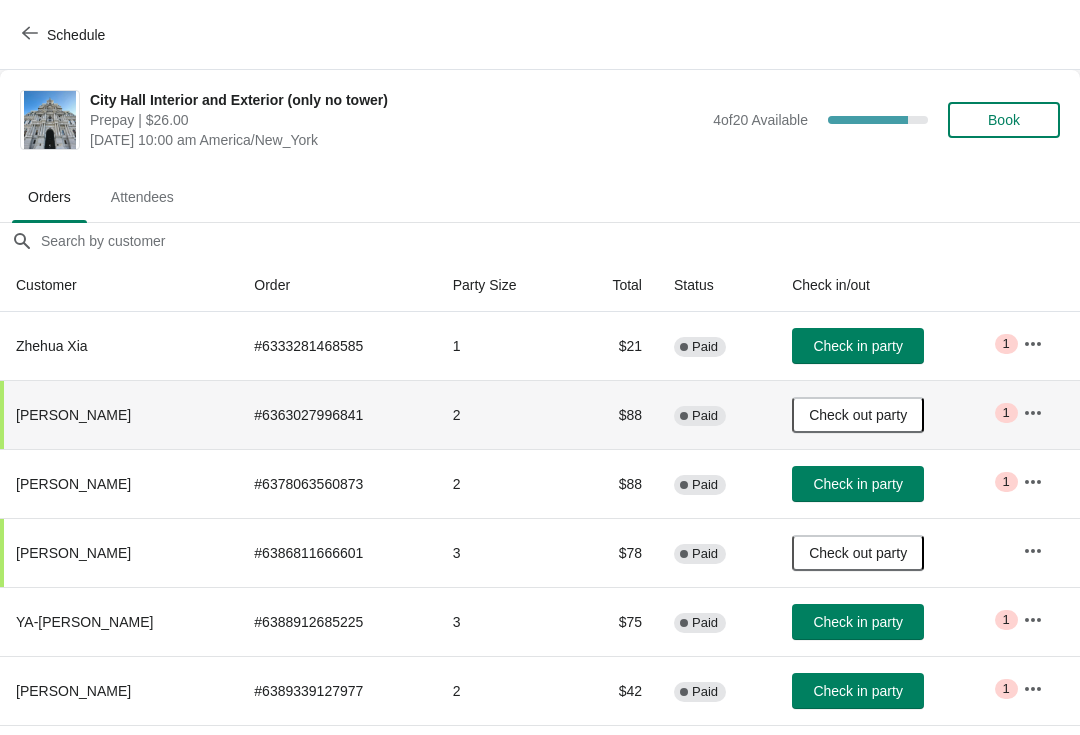 click on "Schedule" at bounding box center [65, 35] 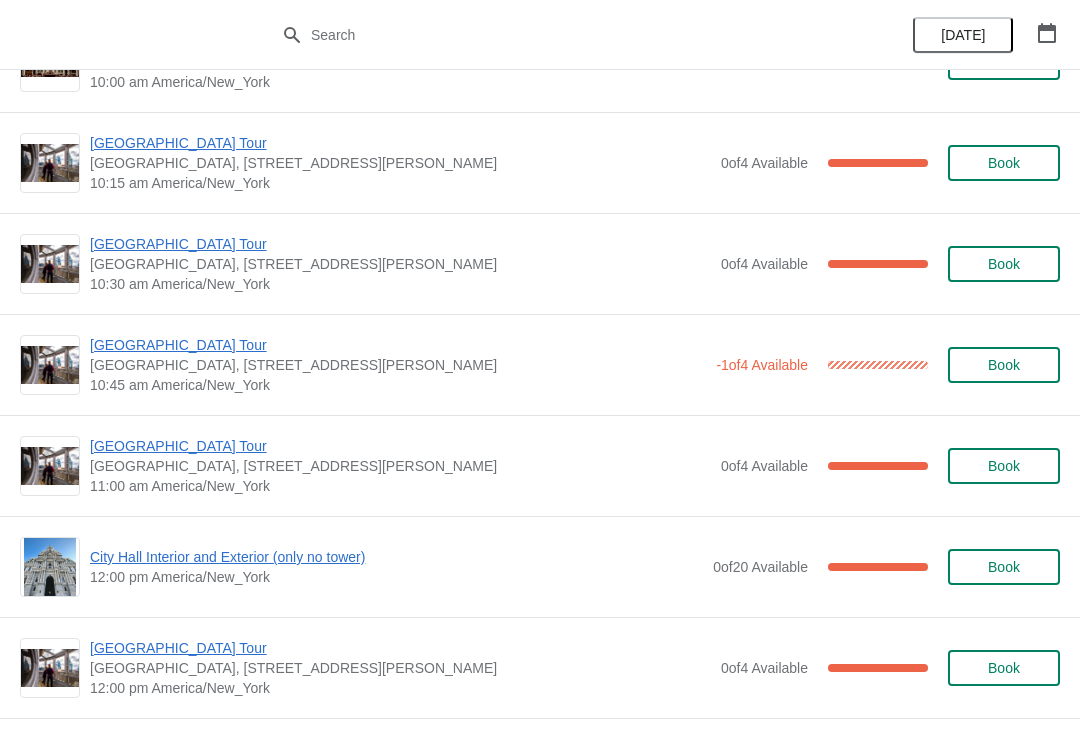 scroll, scrollTop: 402, scrollLeft: 0, axis: vertical 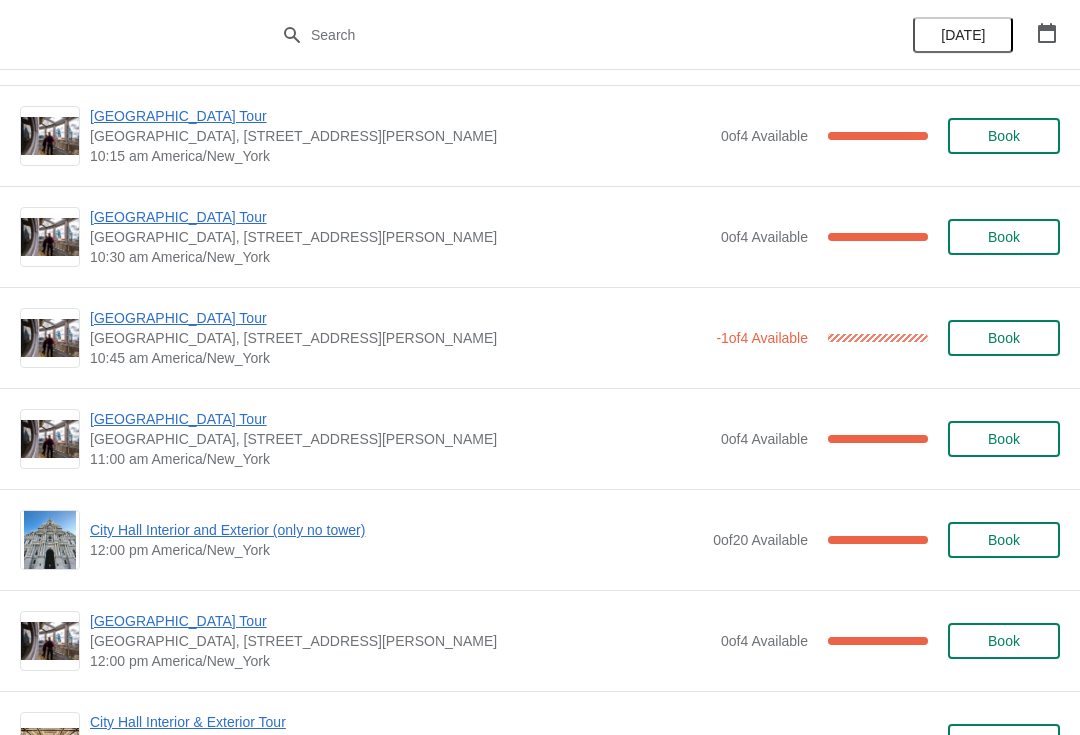 click on "[GEOGRAPHIC_DATA] Tour" at bounding box center [400, 419] 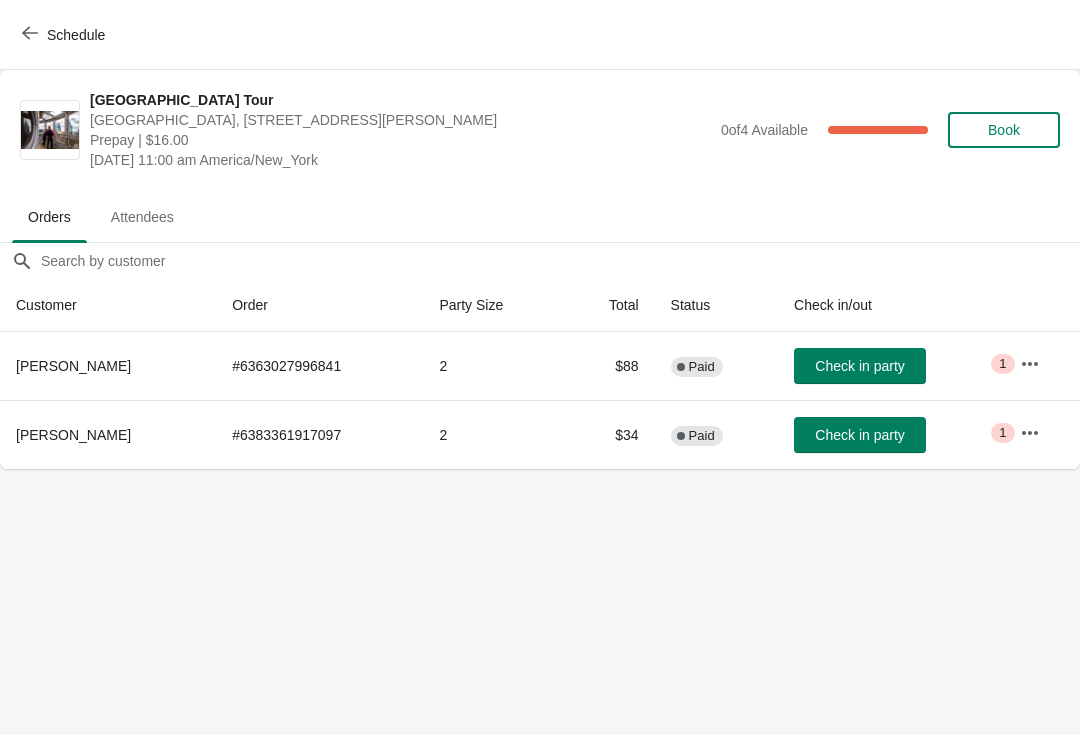 click on "Check in party" at bounding box center (859, 366) 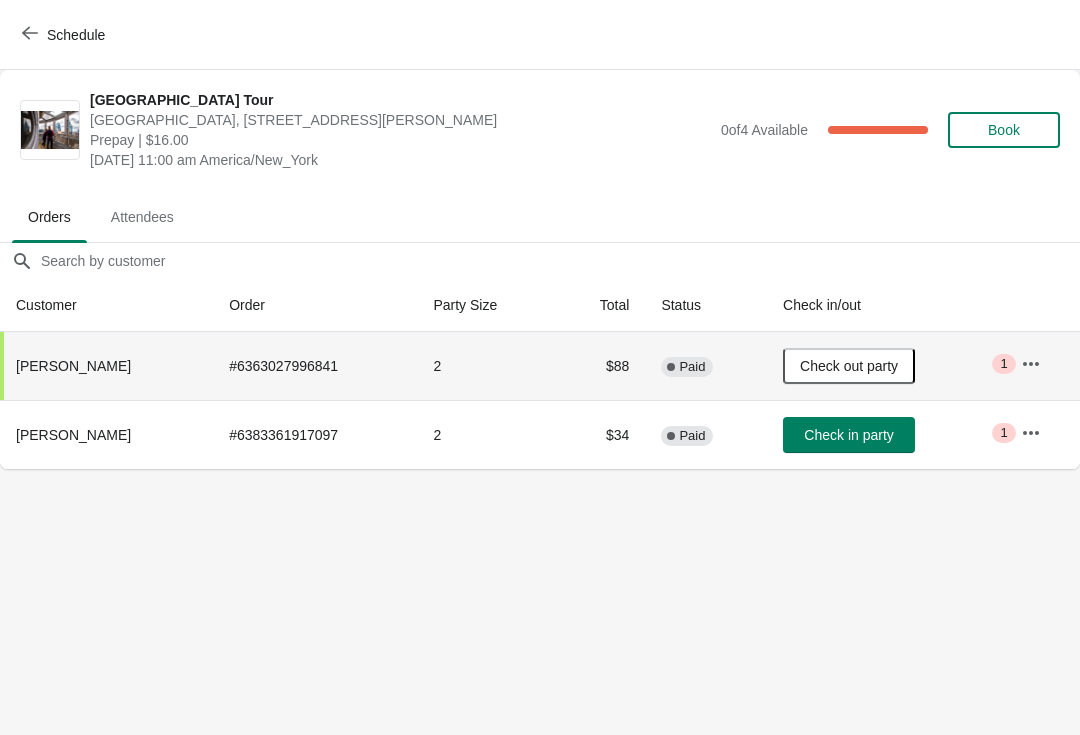 click 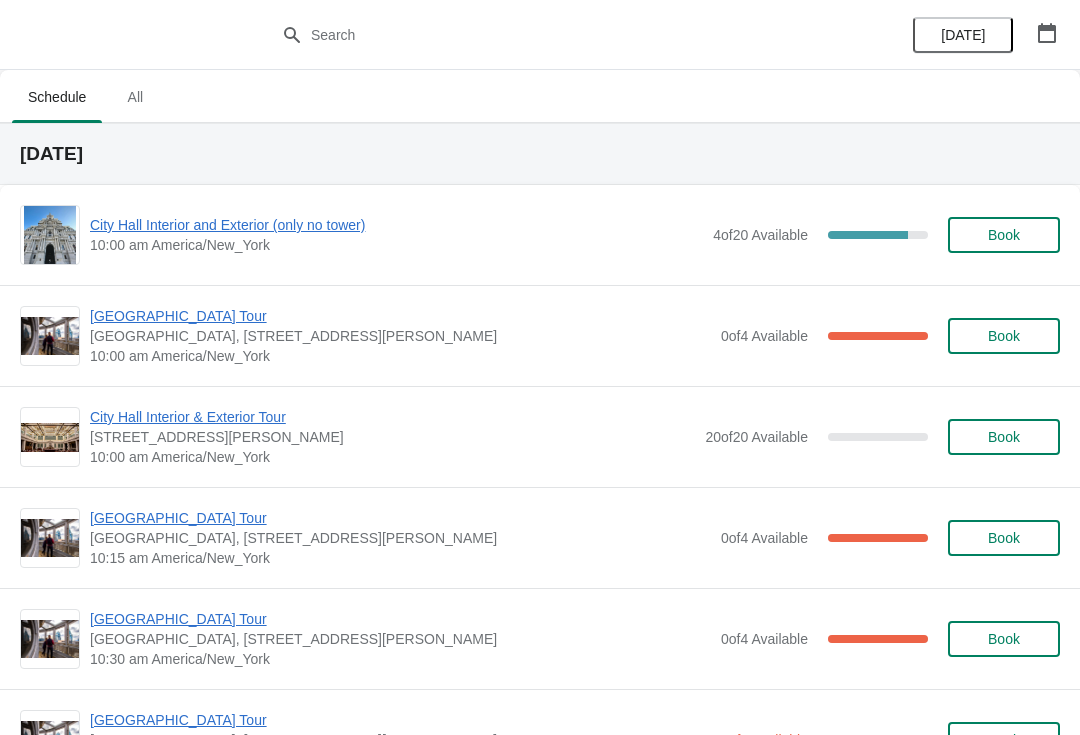 click on "City Hall Interior and Exterior (only no tower)" at bounding box center (396, 225) 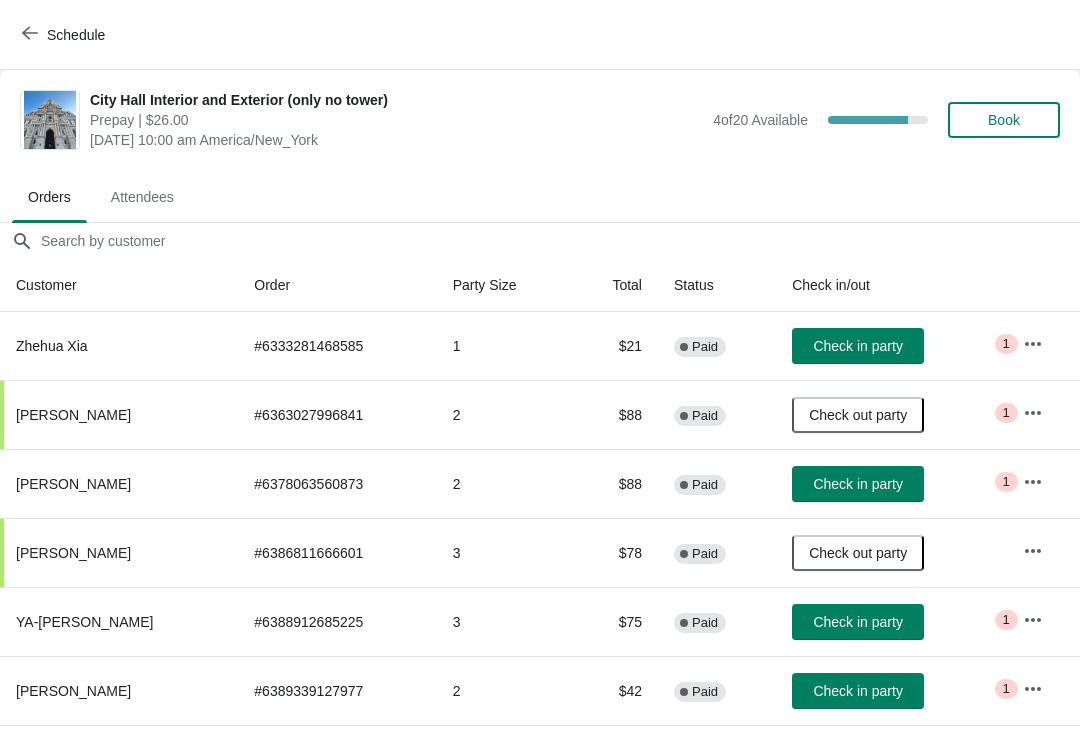 click on "Check in party" at bounding box center [857, 346] 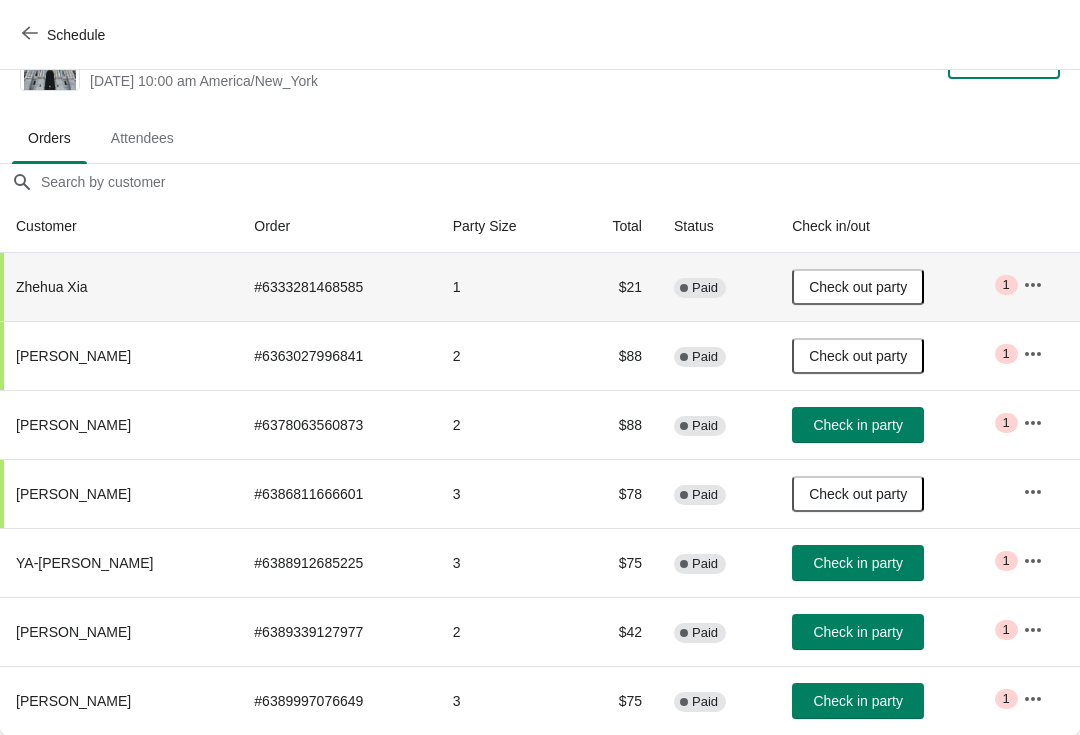 scroll, scrollTop: 59, scrollLeft: 0, axis: vertical 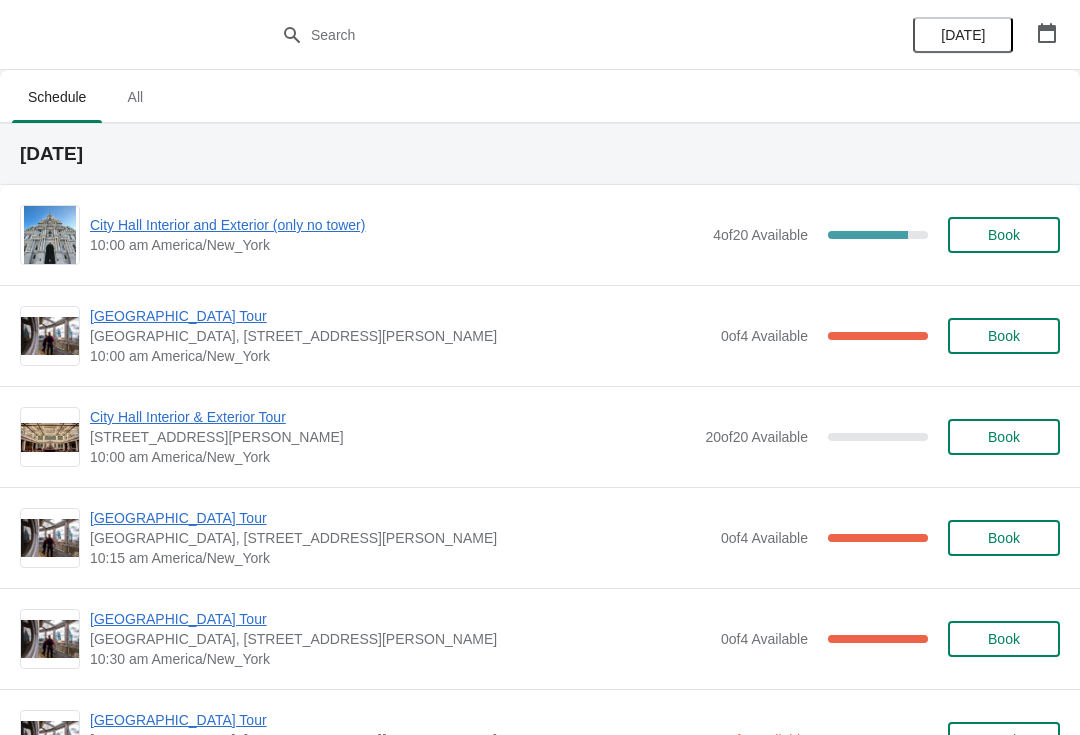 click on "[GEOGRAPHIC_DATA] Tour" at bounding box center [400, 316] 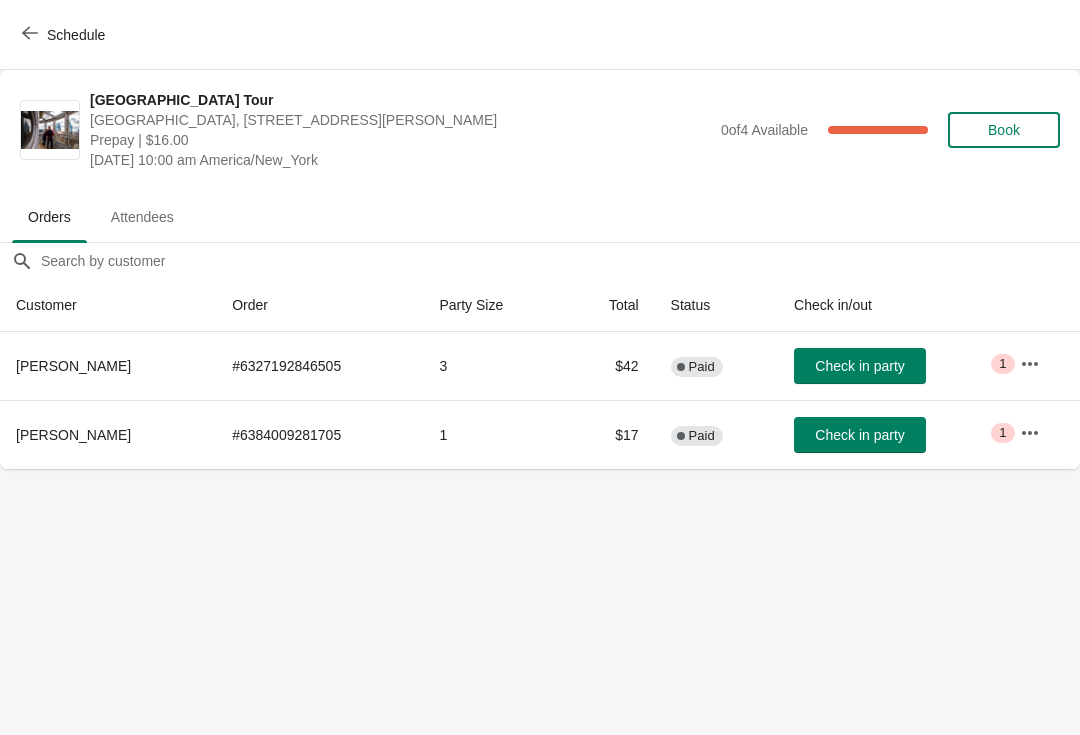 click on "Check in party" at bounding box center (859, 366) 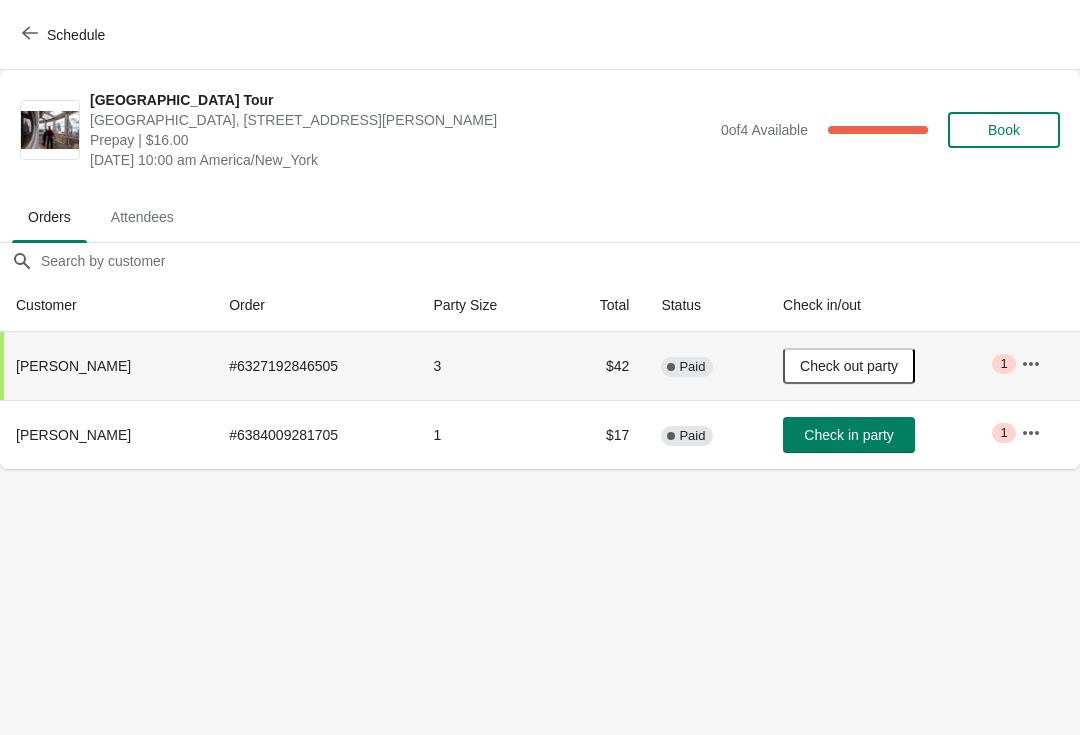 click on "Schedule" at bounding box center [65, 35] 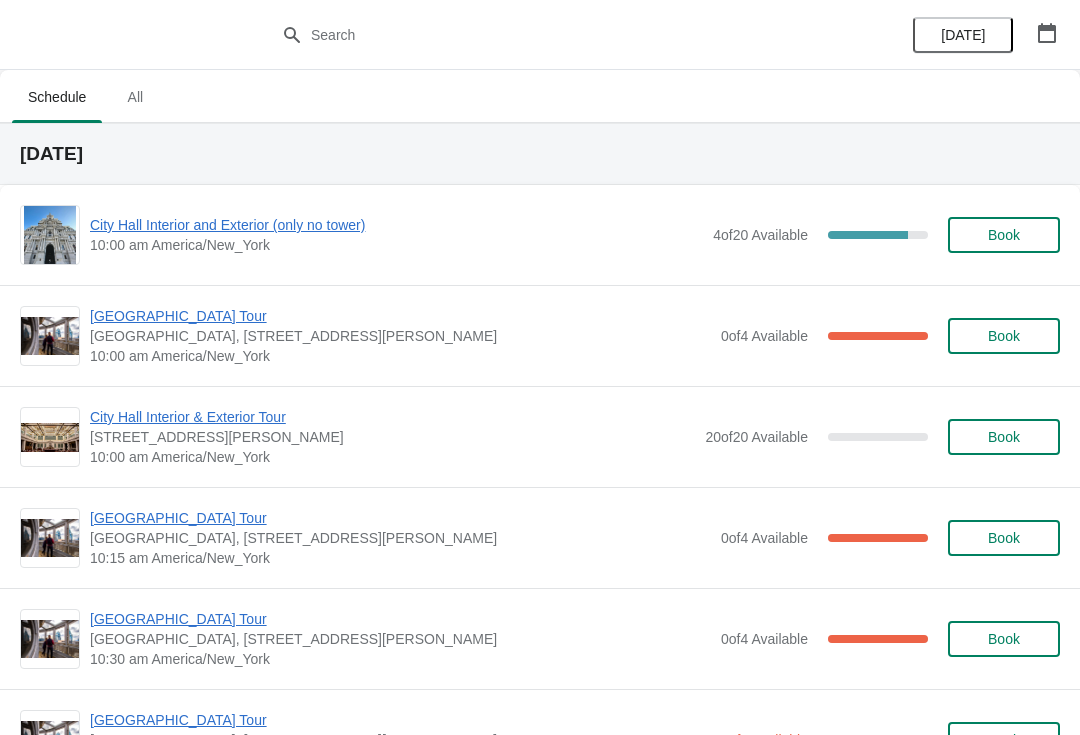 click on "[GEOGRAPHIC_DATA] [GEOGRAPHIC_DATA], [STREET_ADDRESS][PERSON_NAME] 10:00 am America/New_York 0  of  4   Available 100 % Book" at bounding box center (540, 335) 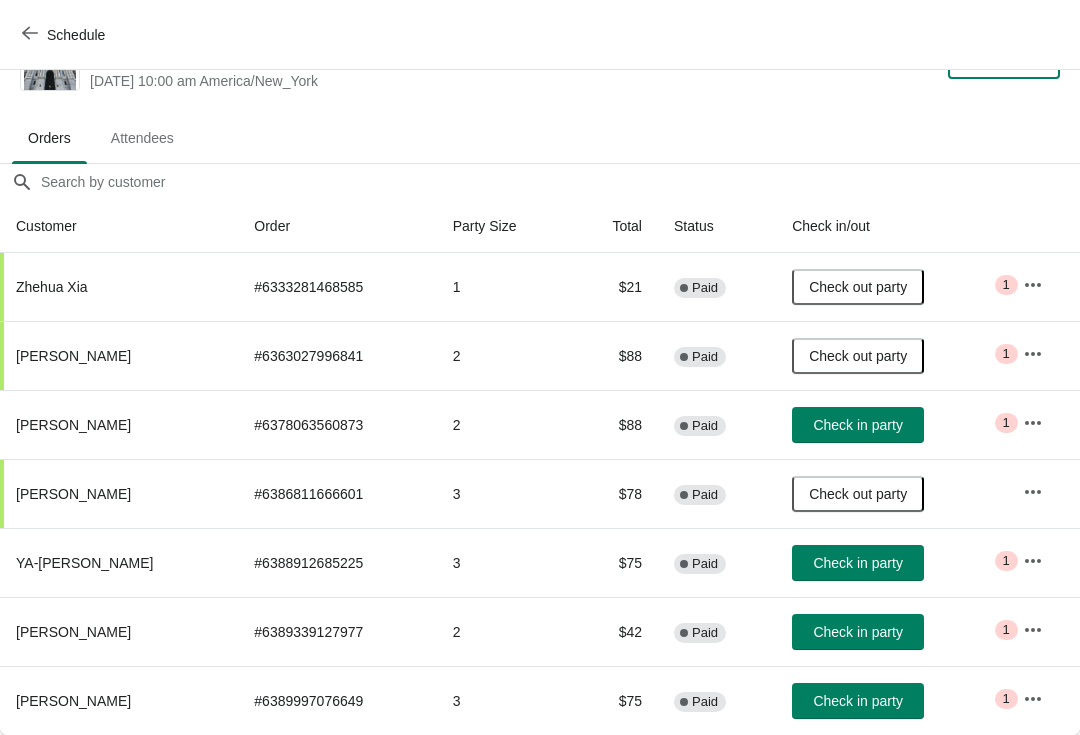 scroll, scrollTop: 59, scrollLeft: 0, axis: vertical 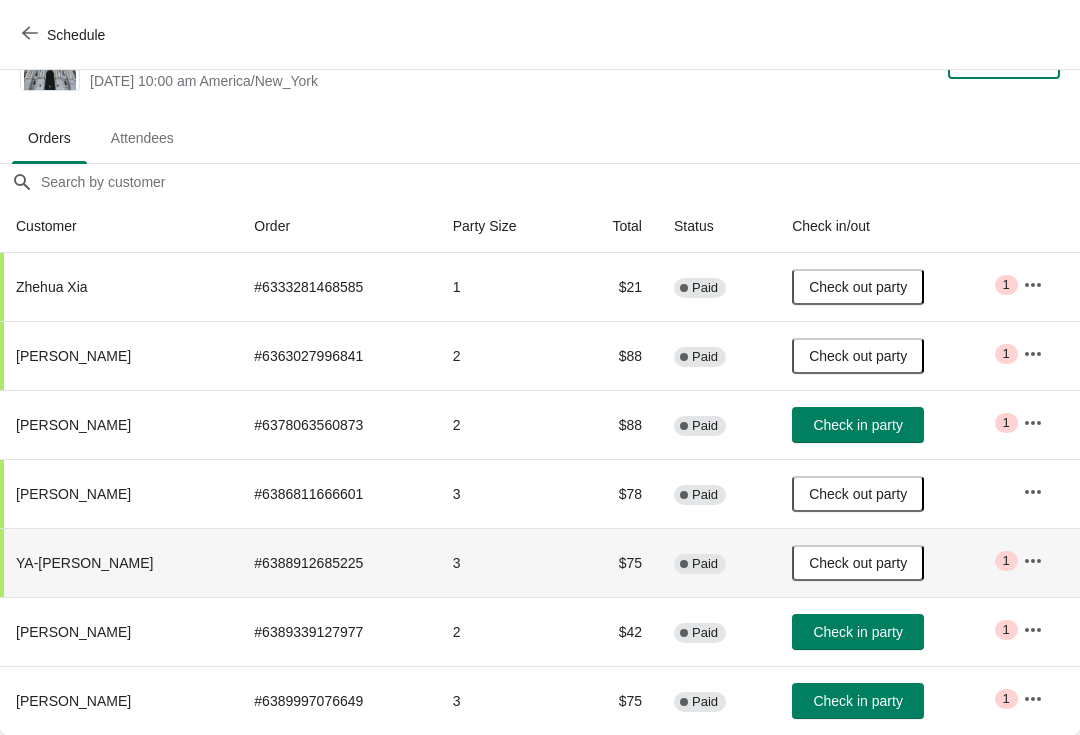 click on "Schedule" at bounding box center [65, 35] 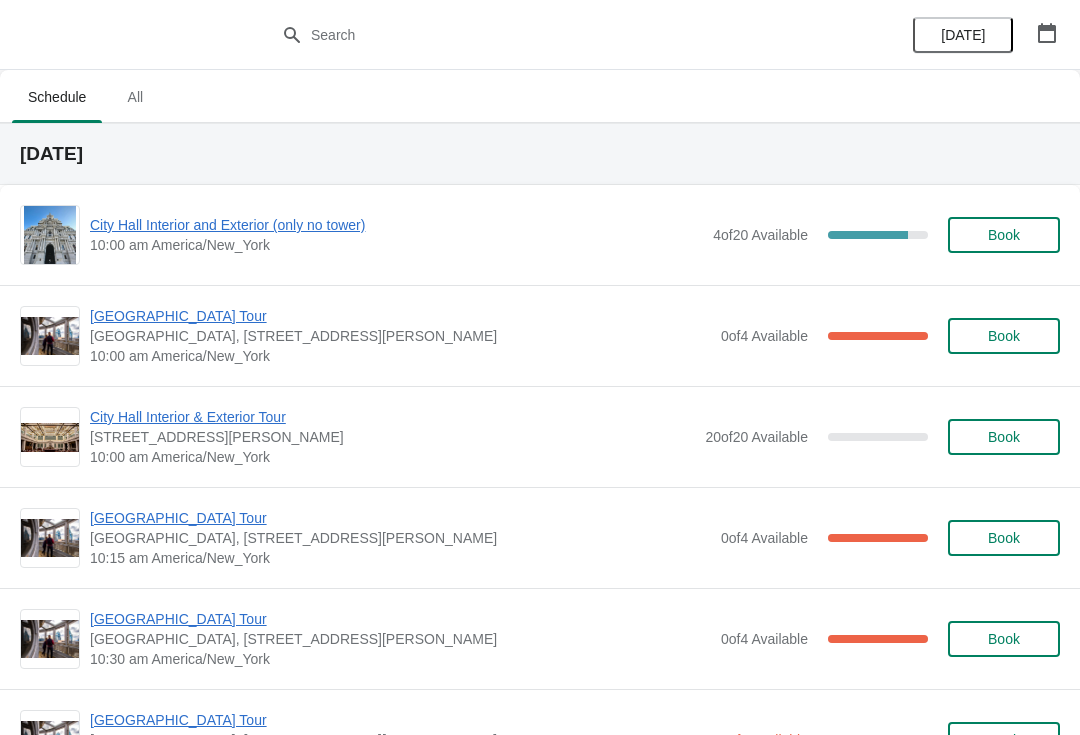 click on "[GEOGRAPHIC_DATA] Tour" at bounding box center [400, 316] 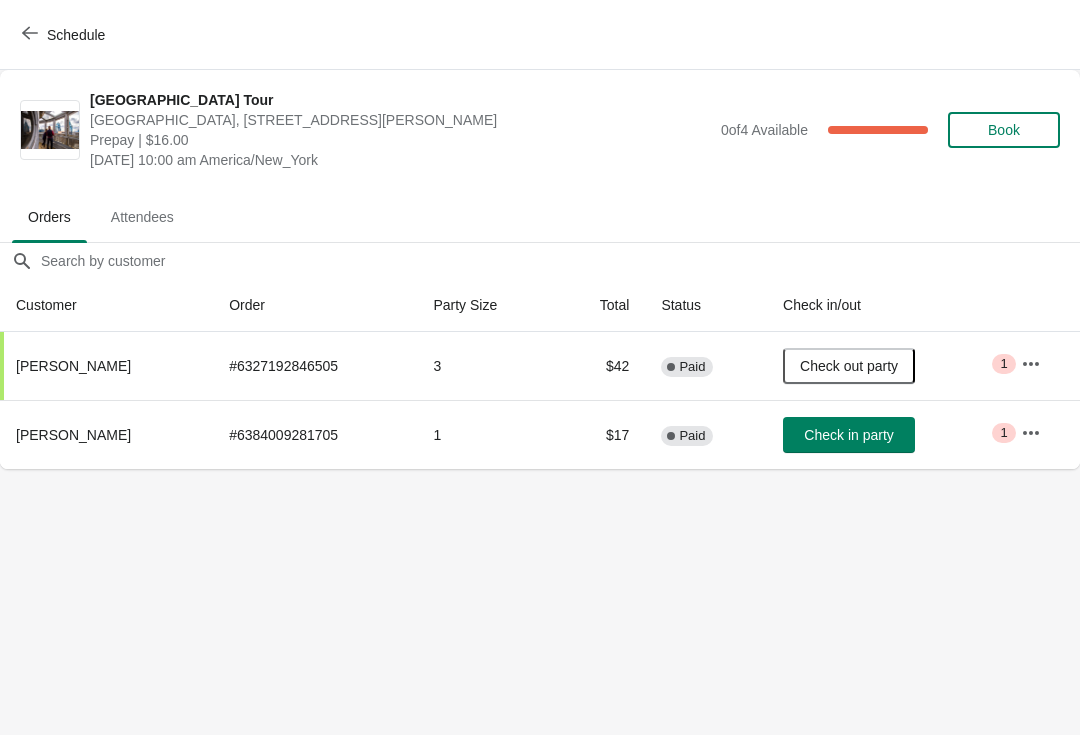click on "Check in party" at bounding box center [849, 435] 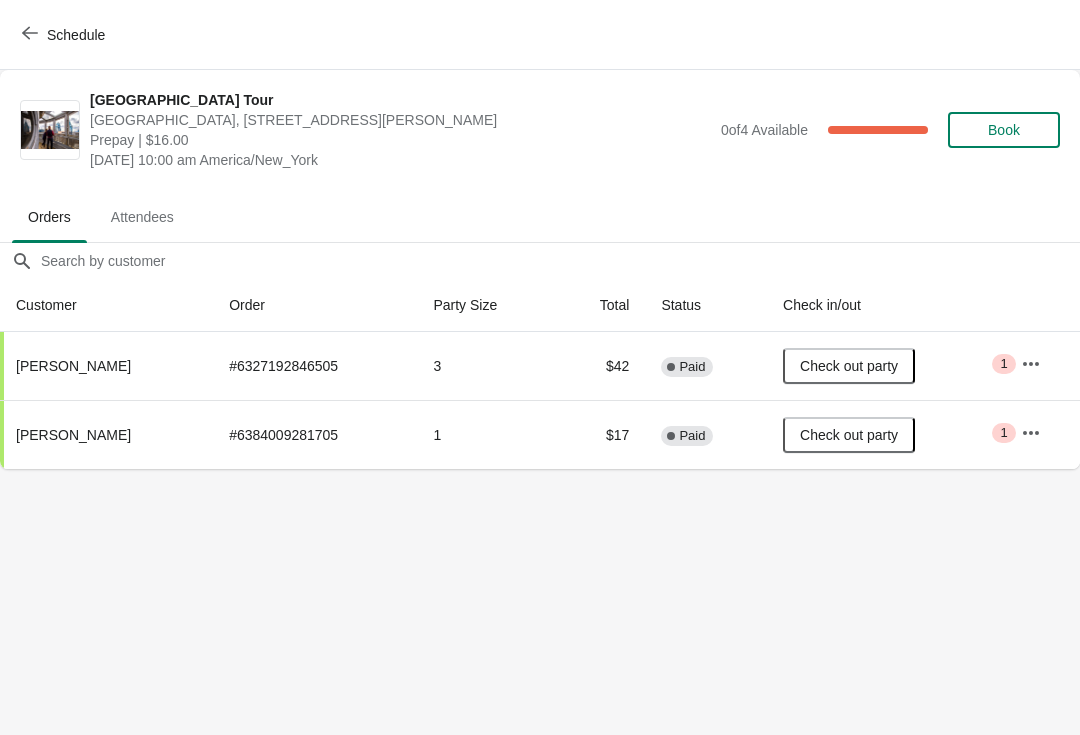 click on "Schedule" at bounding box center [540, 35] 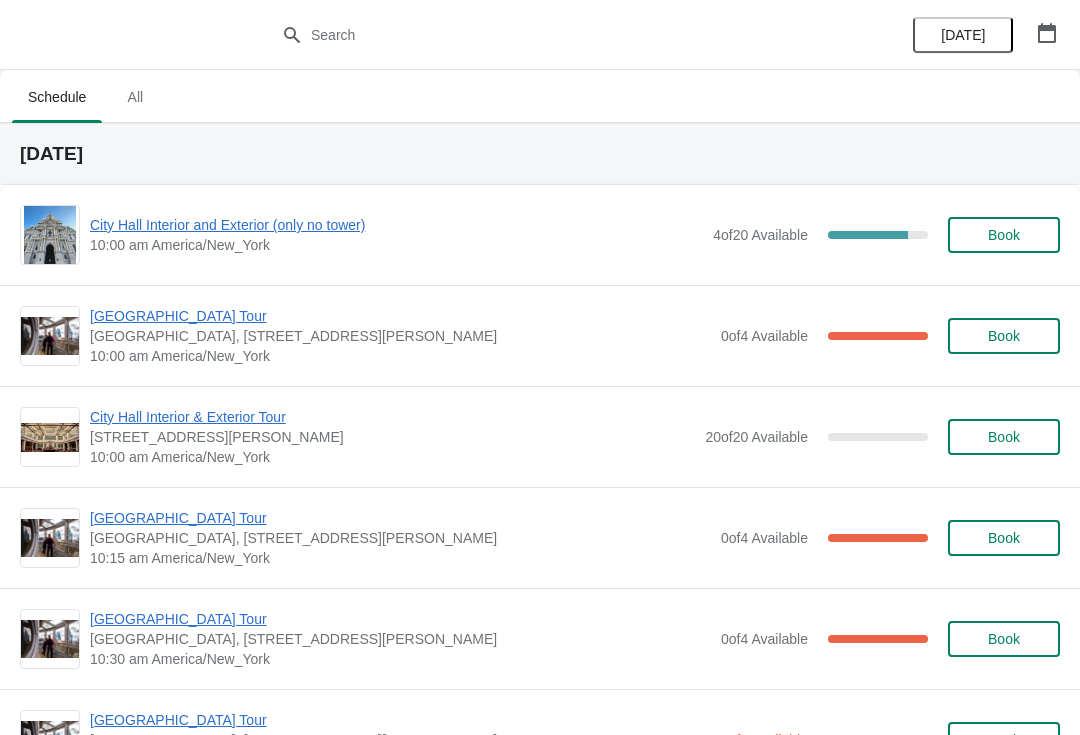 click on "City Hall Interior and Exterior (only no tower)" at bounding box center (396, 225) 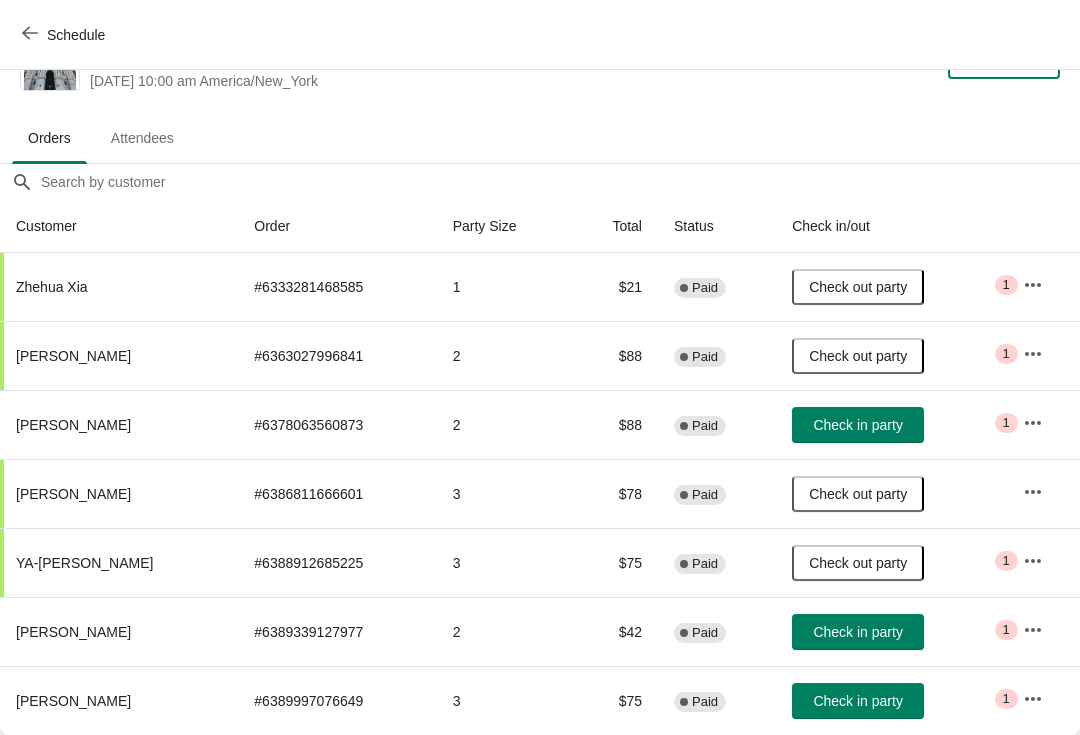 scroll, scrollTop: 59, scrollLeft: 0, axis: vertical 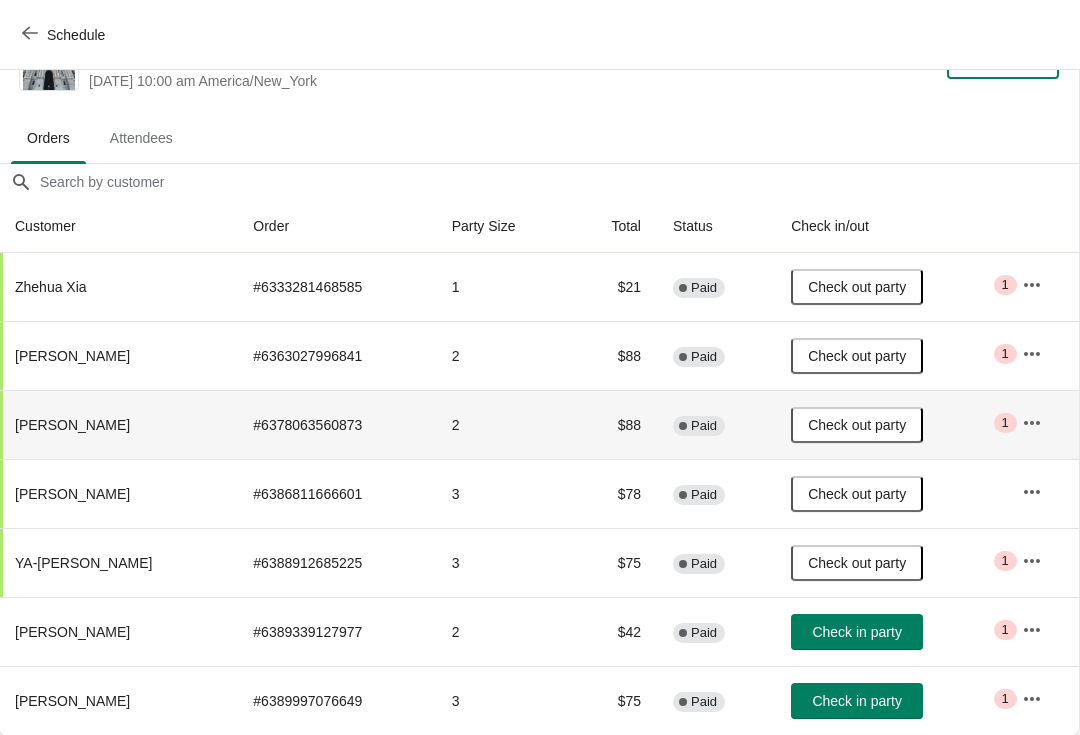 click on "Check in party" at bounding box center (857, 701) 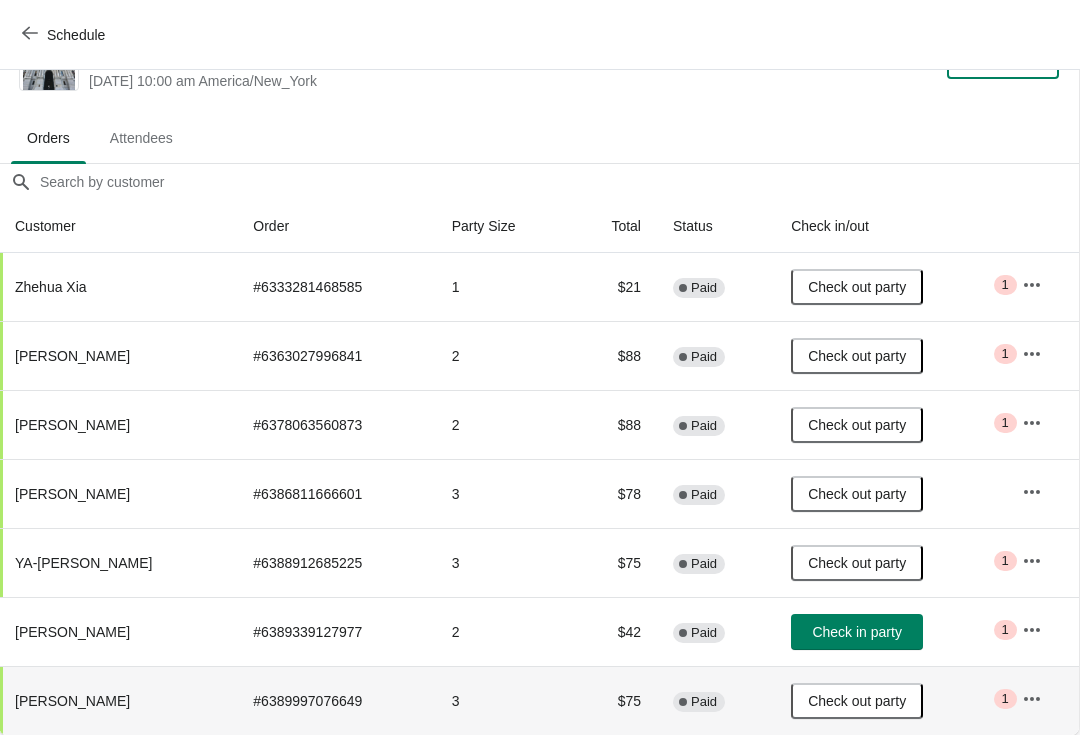 click on "Check in party" at bounding box center [857, 632] 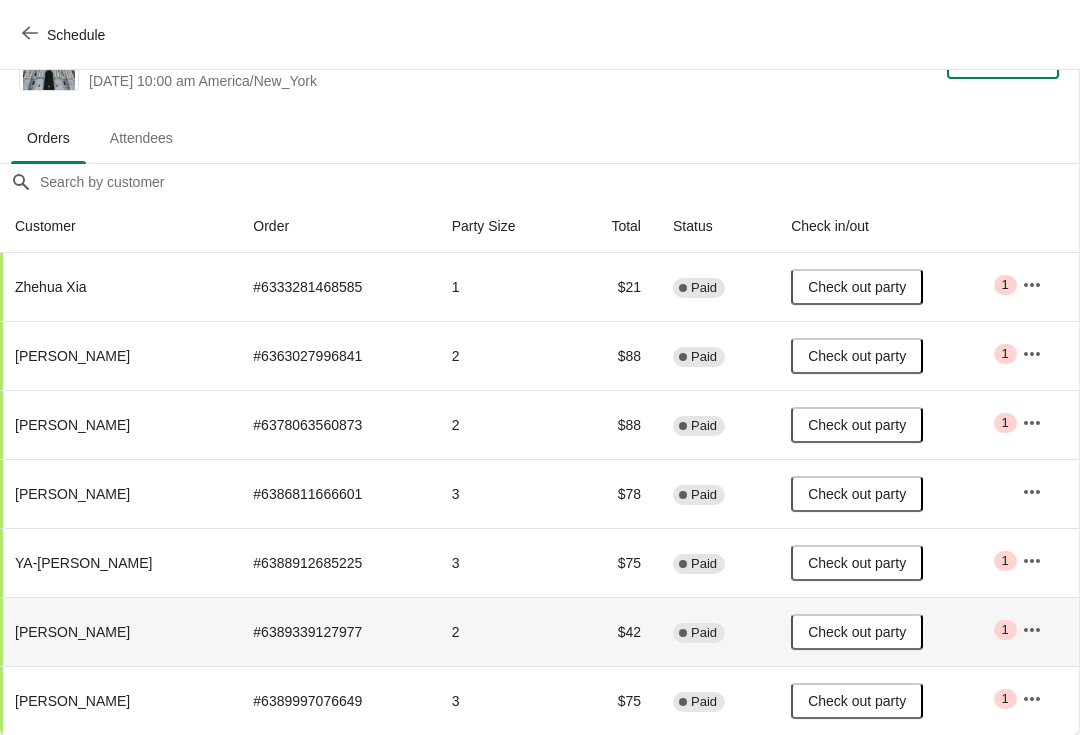 click on "Schedule" at bounding box center [65, 35] 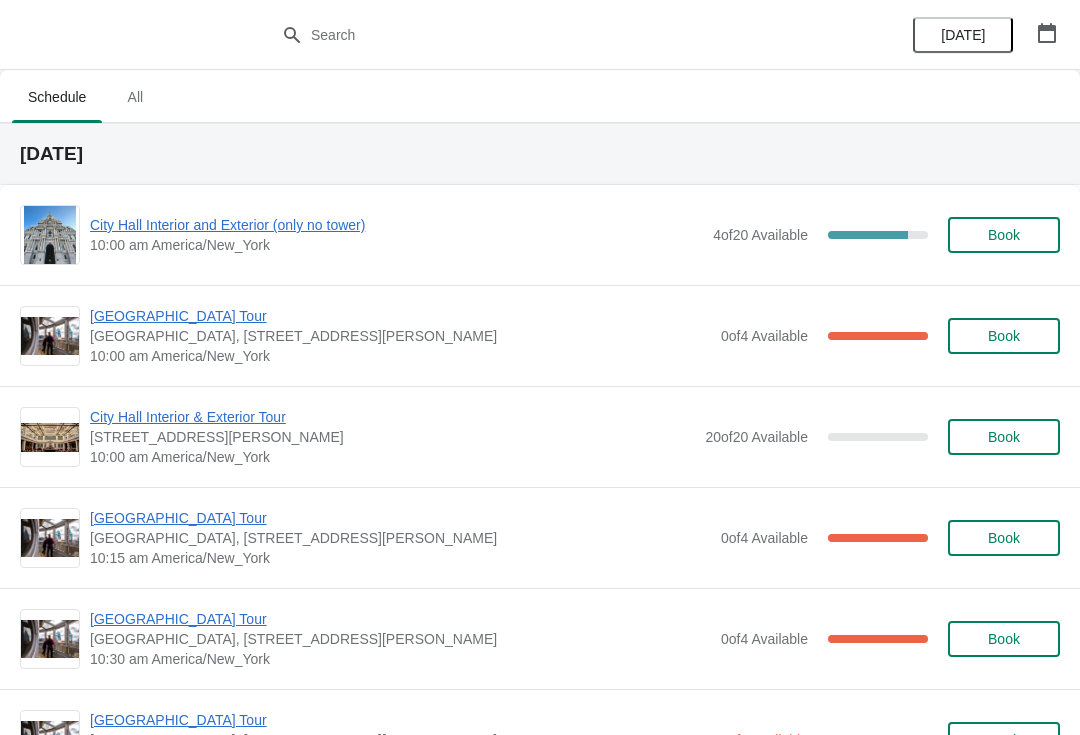 click on "[GEOGRAPHIC_DATA] Tour" at bounding box center (400, 518) 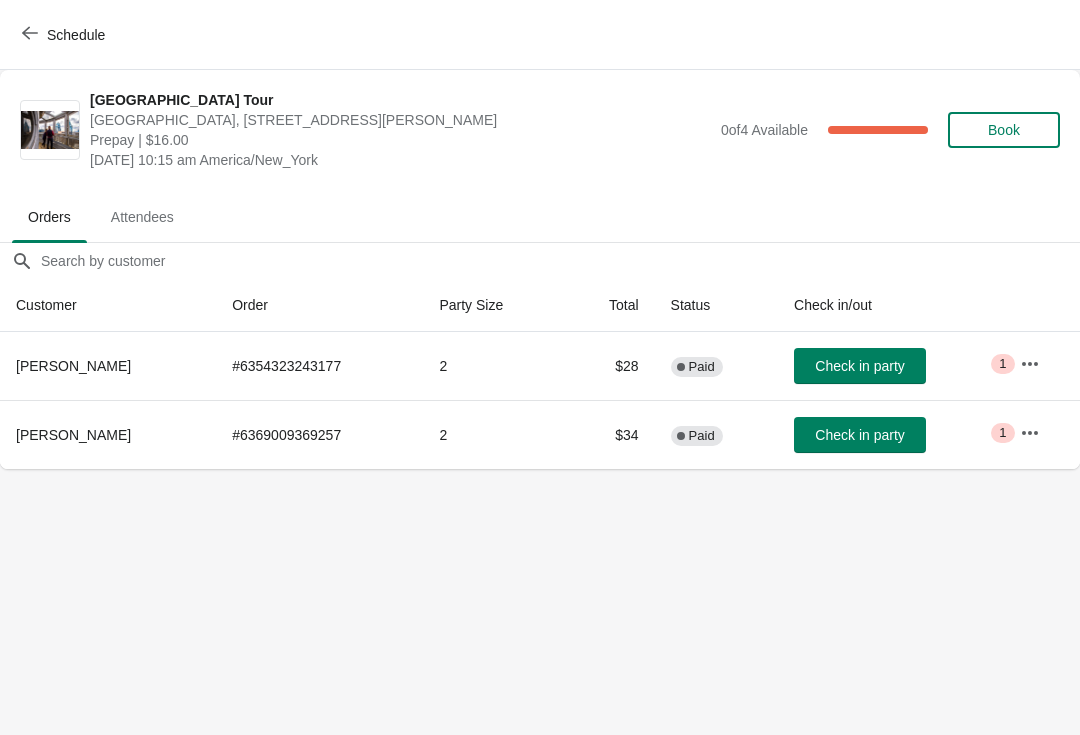 click on "Check in party" at bounding box center [859, 366] 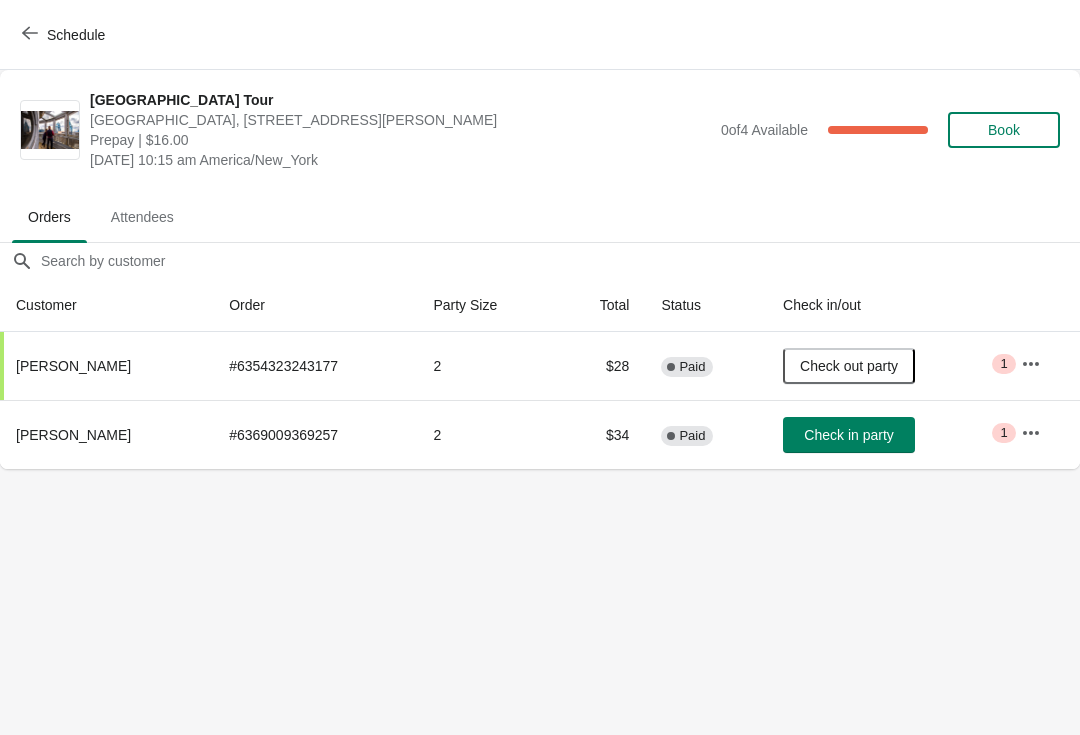 click on "Schedule" at bounding box center (540, 35) 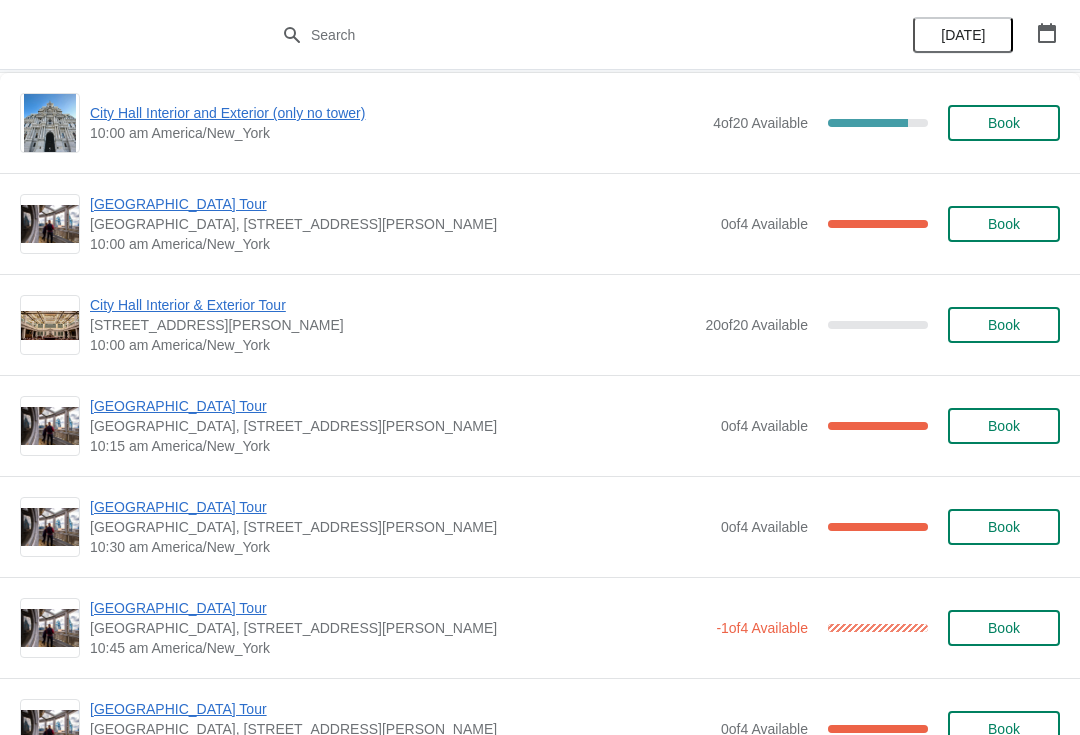 scroll, scrollTop: 128, scrollLeft: 0, axis: vertical 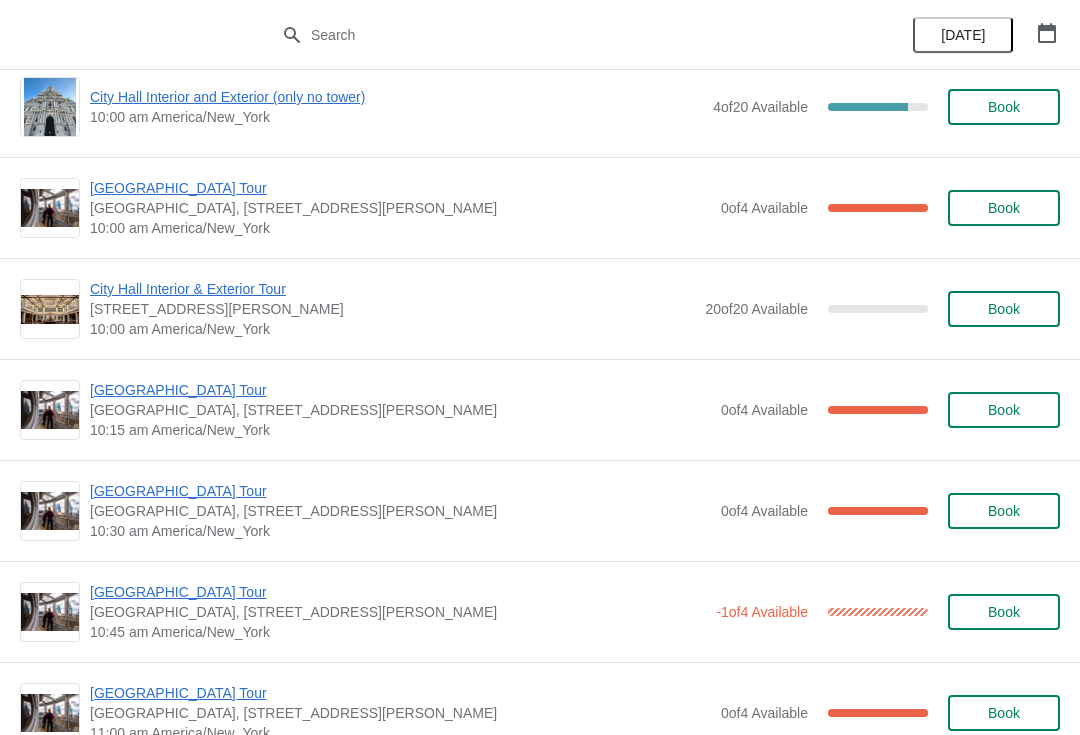 click on "[GEOGRAPHIC_DATA] Tour" at bounding box center [400, 188] 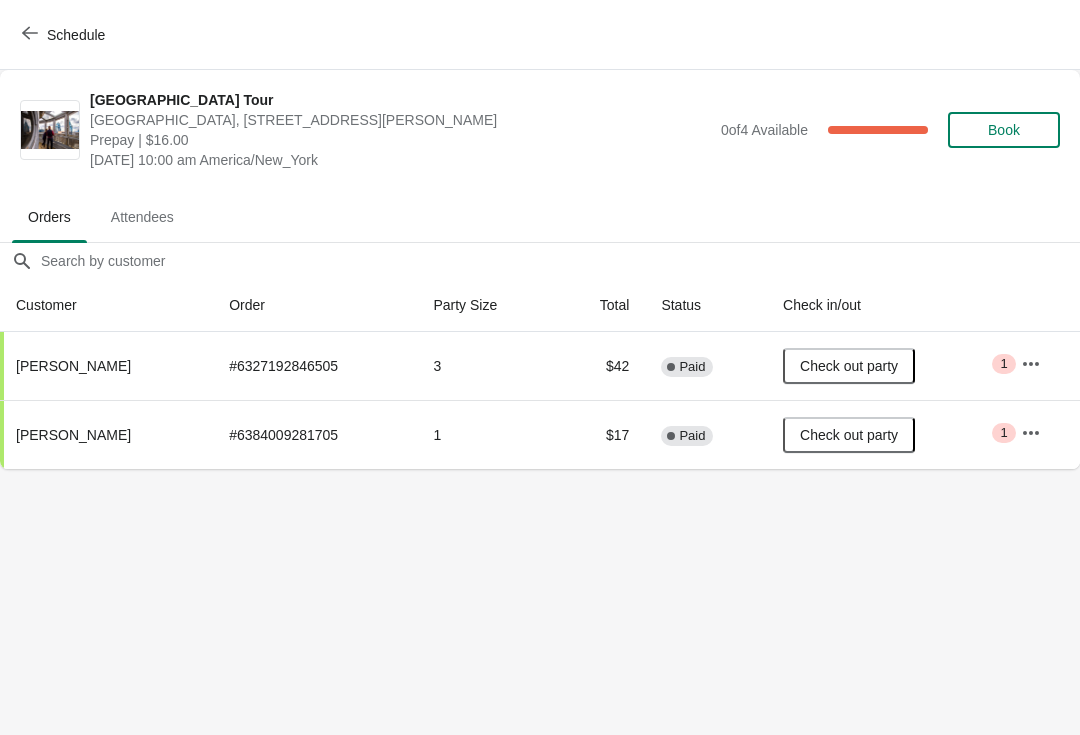 scroll, scrollTop: 0, scrollLeft: 0, axis: both 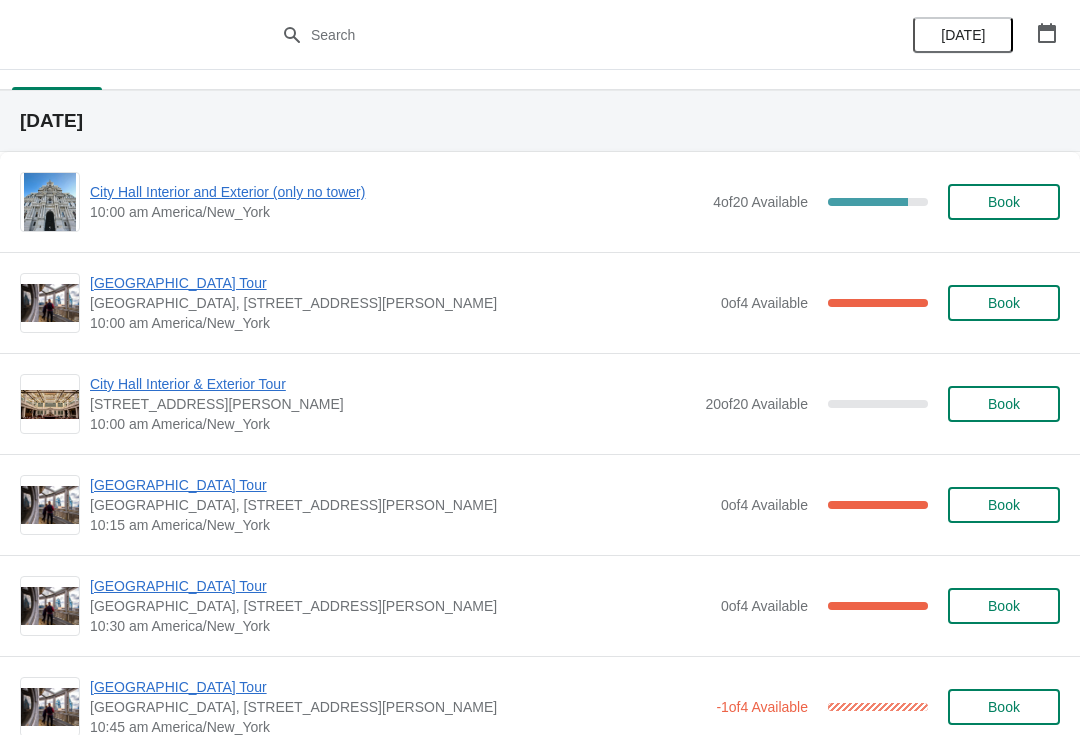 click on "City Hall Interior & Exterior Tour" at bounding box center (392, 384) 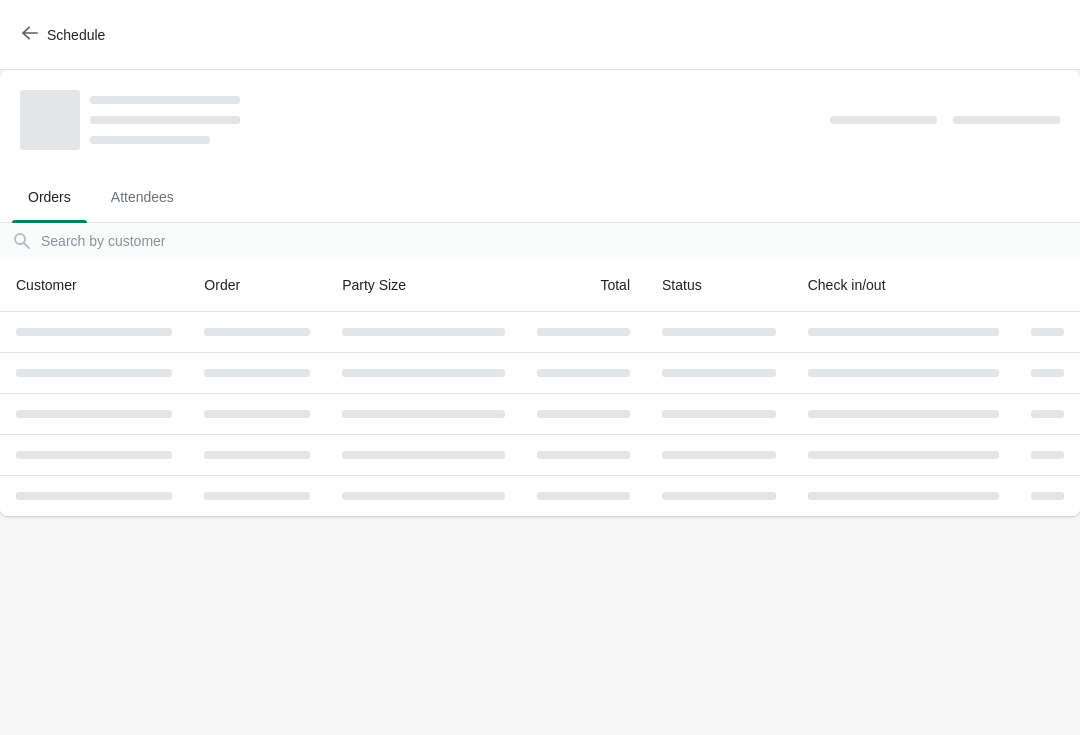 scroll, scrollTop: 0, scrollLeft: 0, axis: both 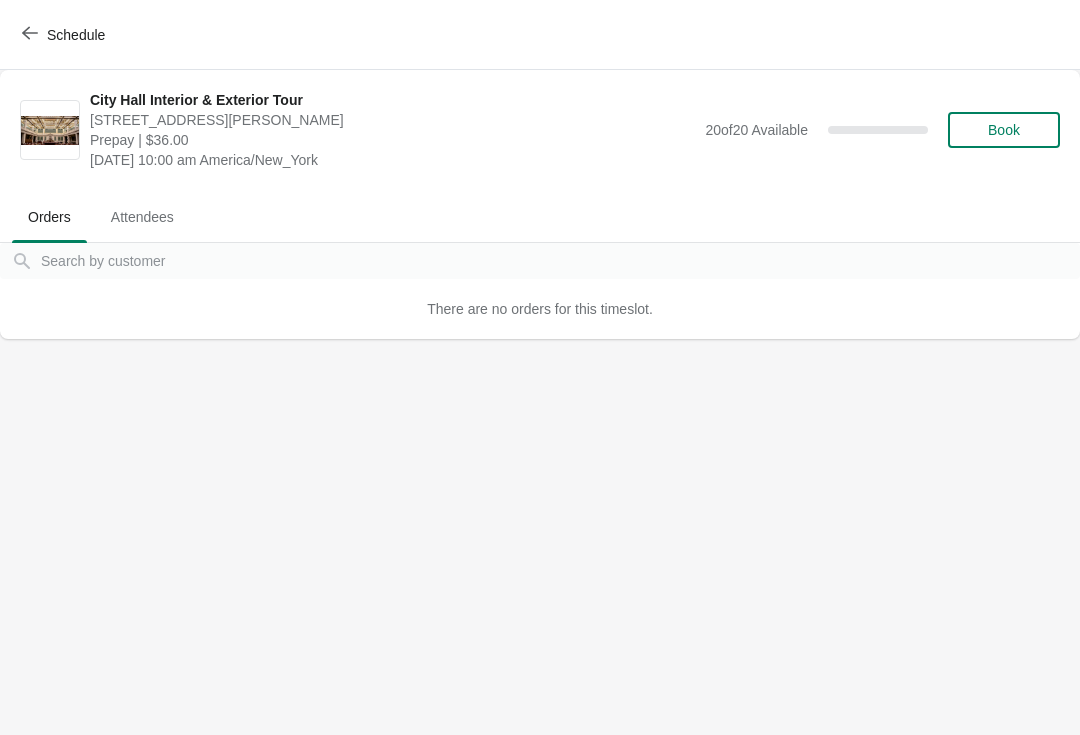 click on "Schedule" at bounding box center [65, 34] 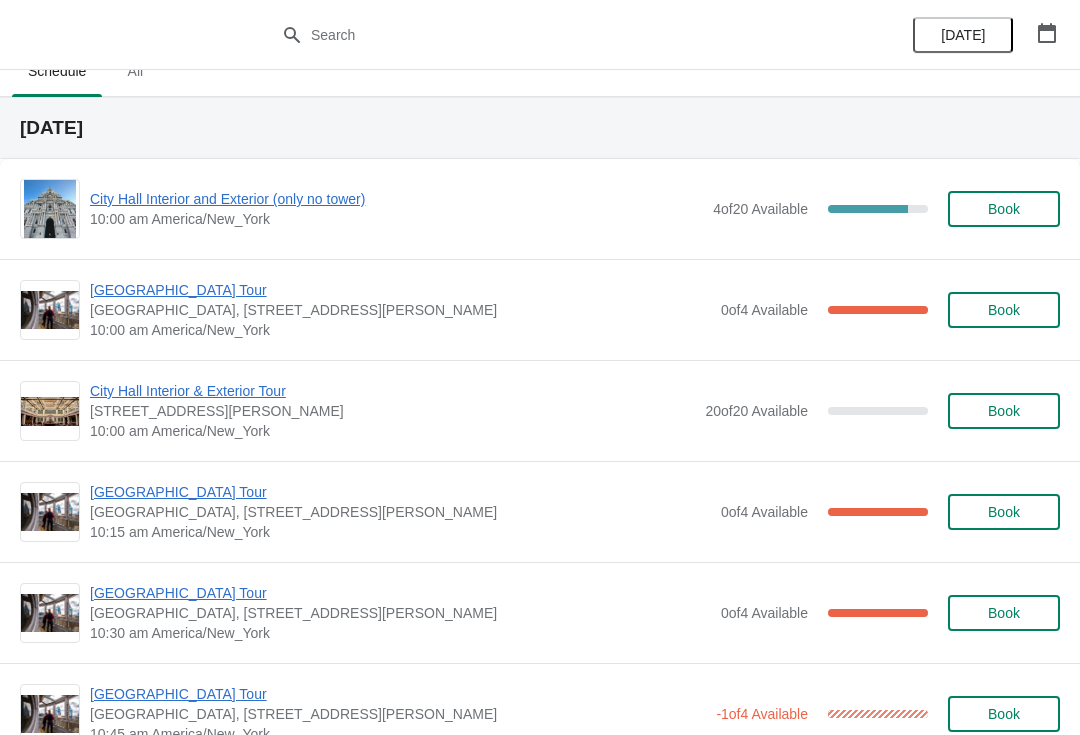 scroll, scrollTop: 27, scrollLeft: 0, axis: vertical 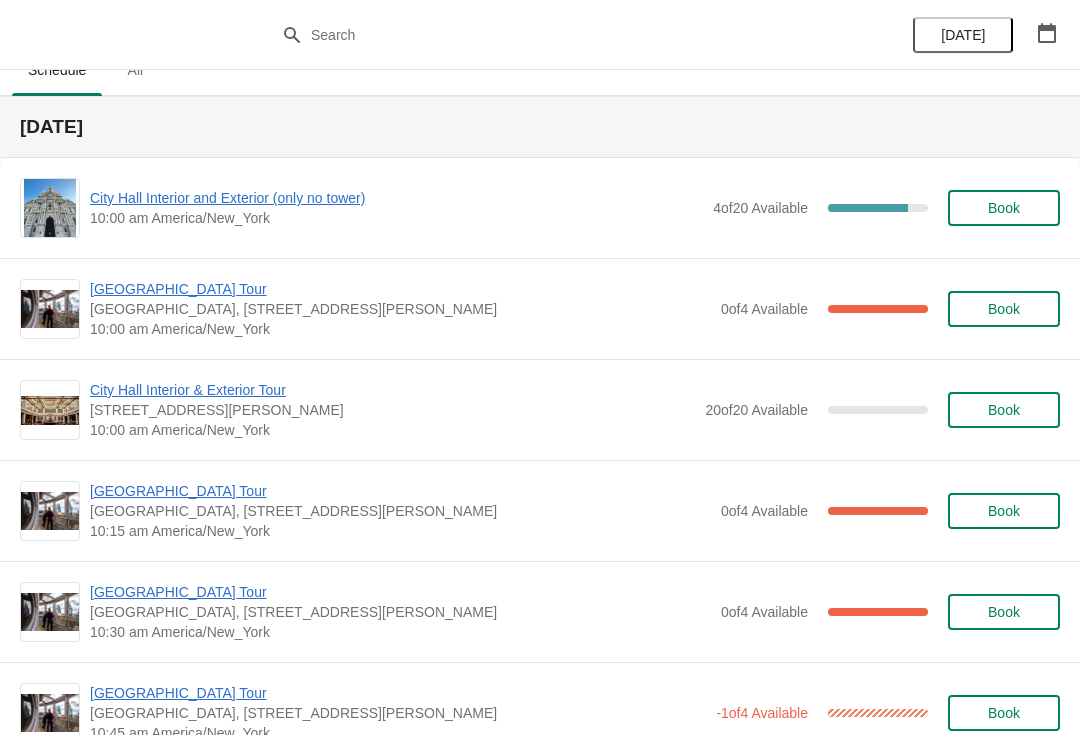 click on "City Hall Interior and Exterior (only no tower)" at bounding box center [396, 198] 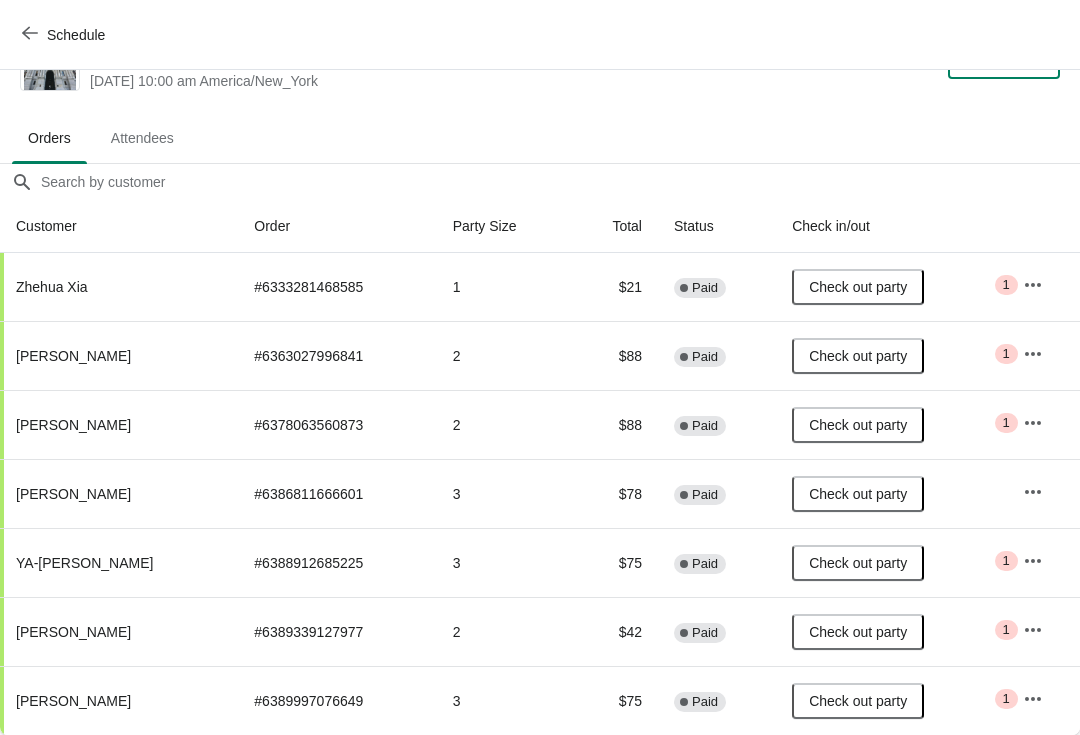 scroll, scrollTop: 59, scrollLeft: 0, axis: vertical 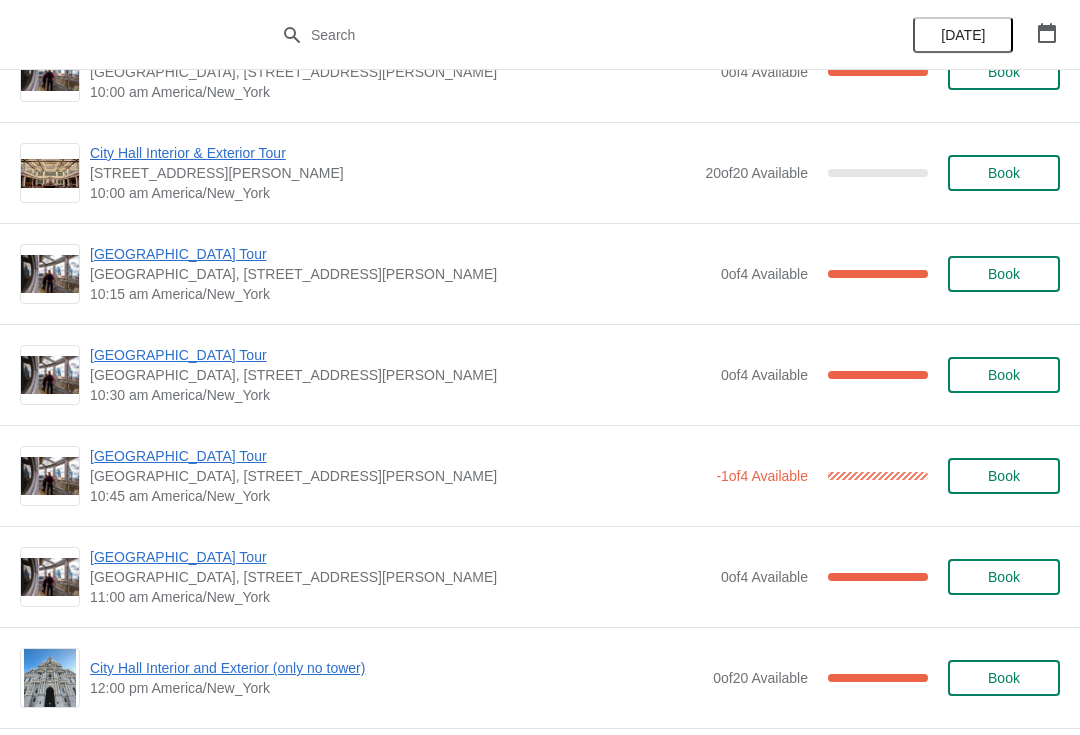 click on "[GEOGRAPHIC_DATA] Tour" at bounding box center [400, 355] 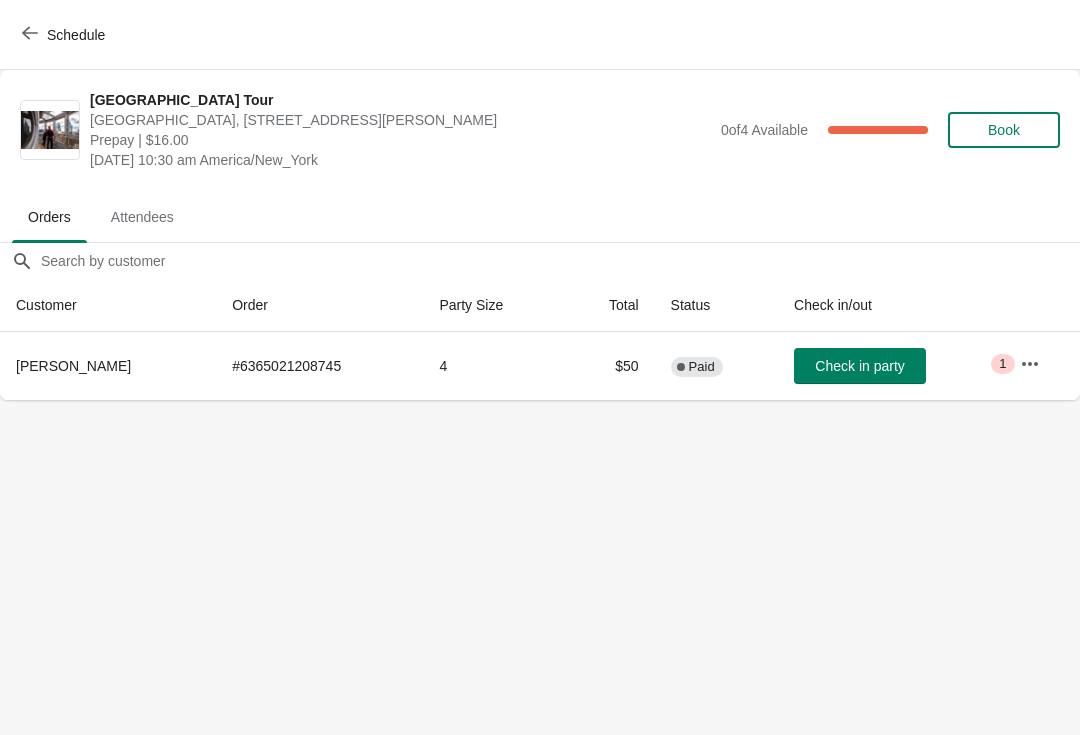 click on "Check in party" at bounding box center (859, 366) 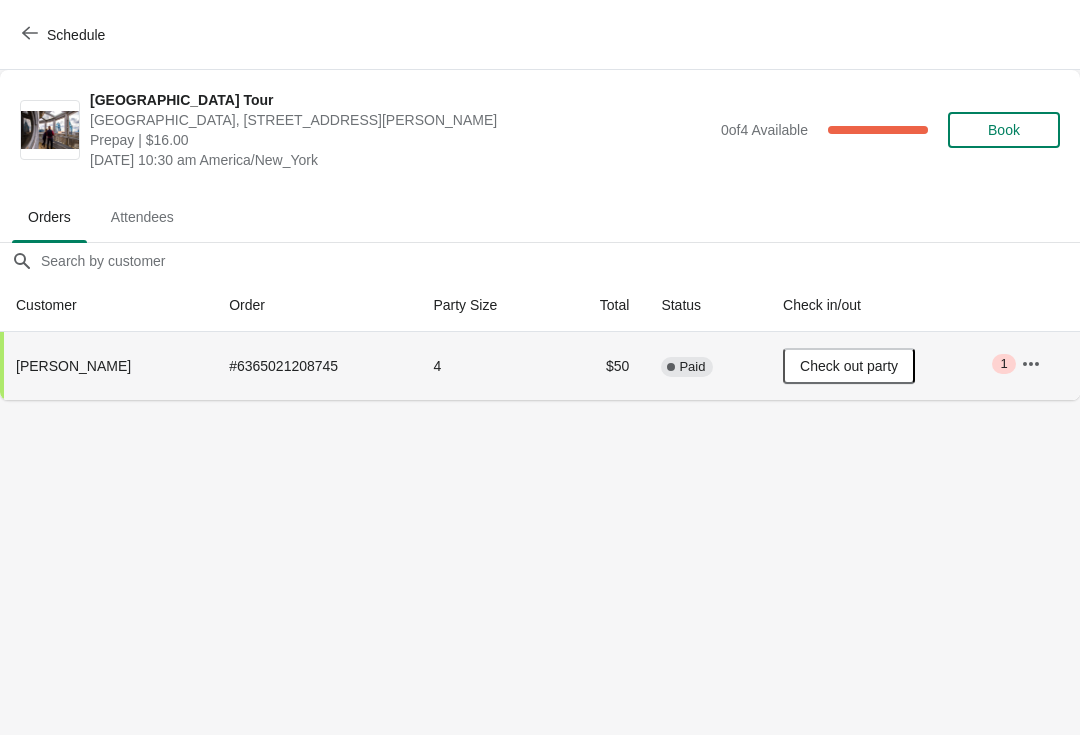 click on "Schedule" at bounding box center (65, 35) 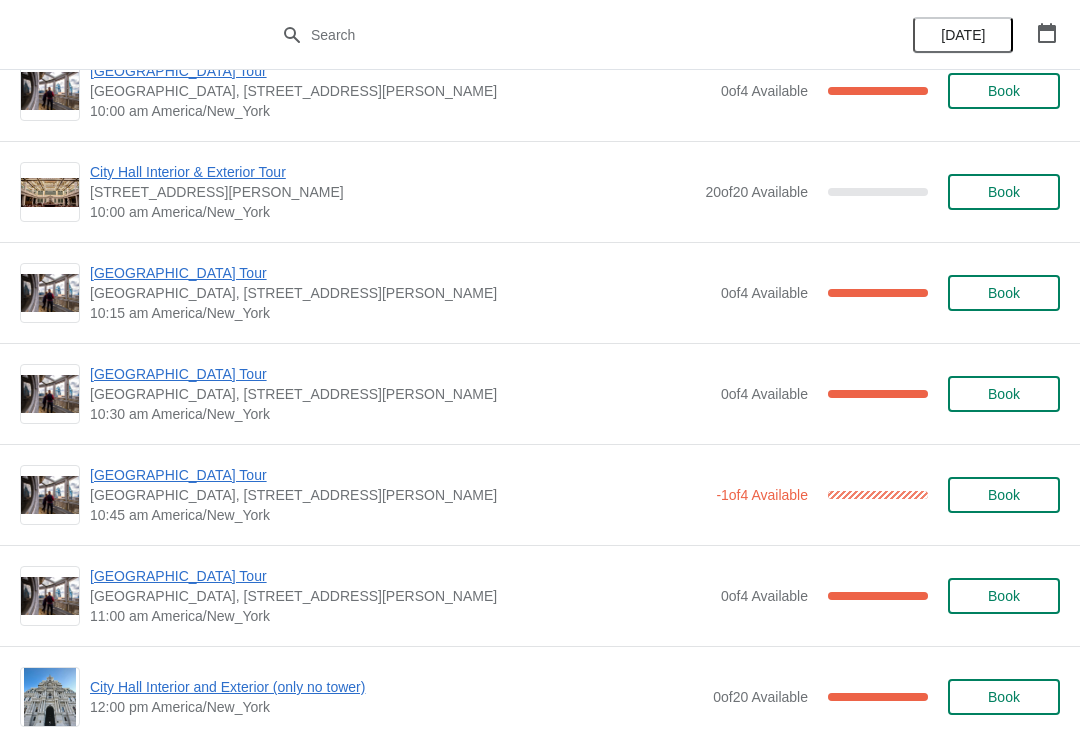 scroll, scrollTop: 256, scrollLeft: 0, axis: vertical 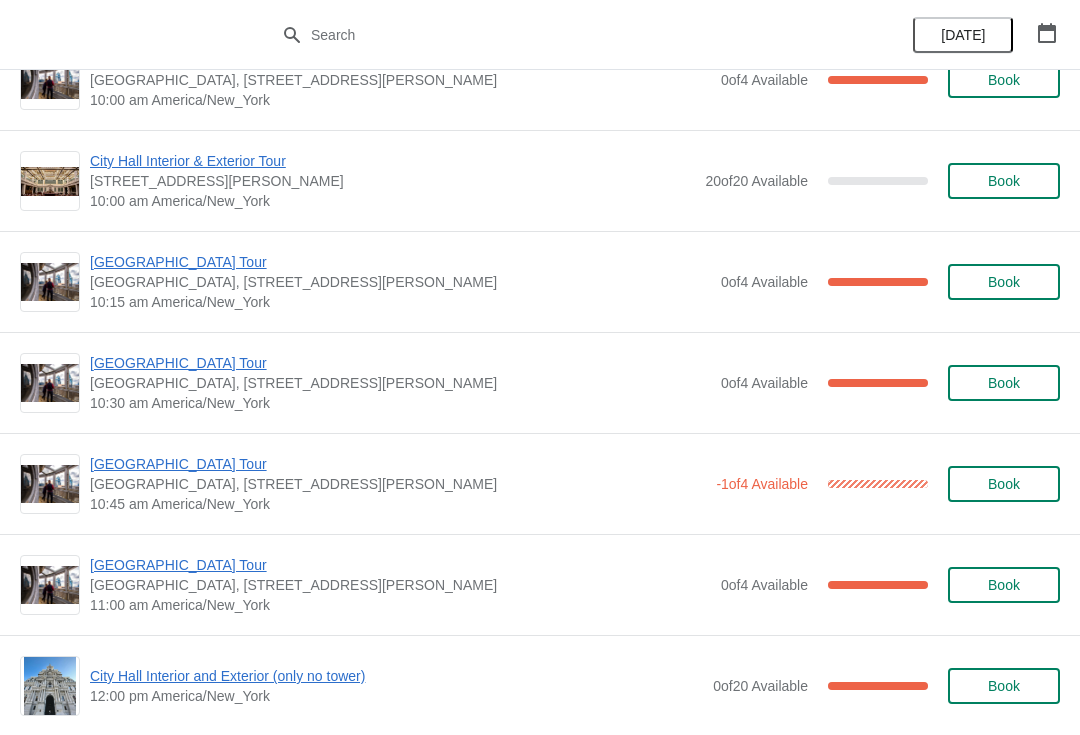 click on "[GEOGRAPHIC_DATA], [STREET_ADDRESS][PERSON_NAME]" at bounding box center (398, 484) 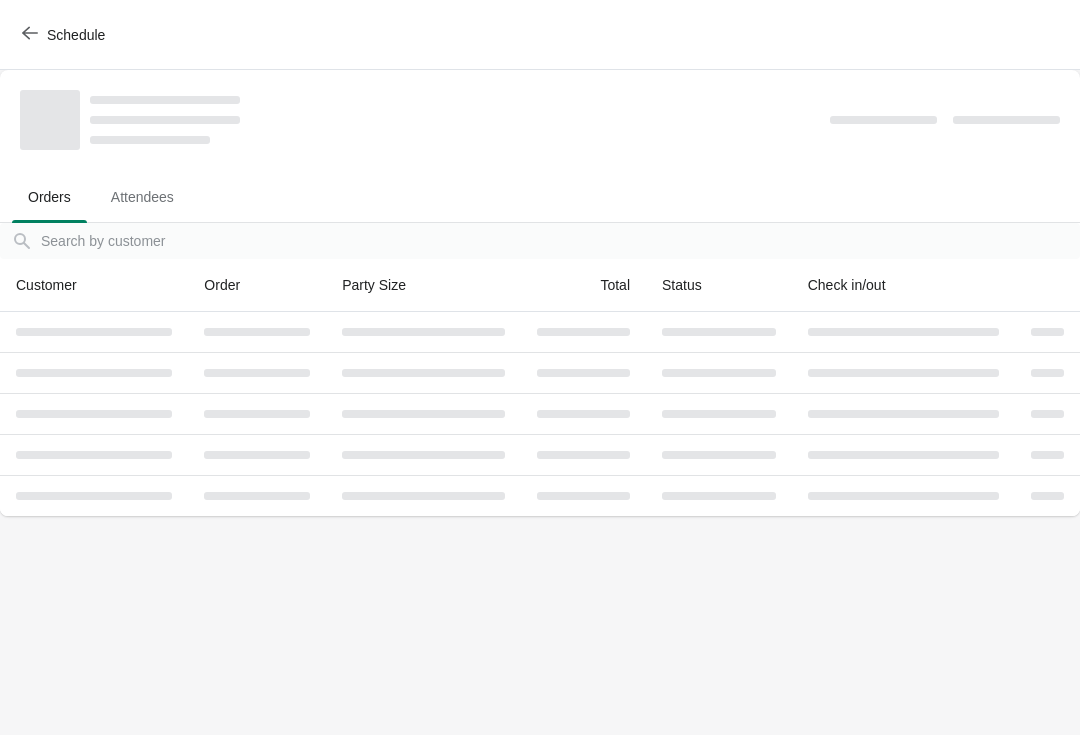 scroll, scrollTop: 0, scrollLeft: 0, axis: both 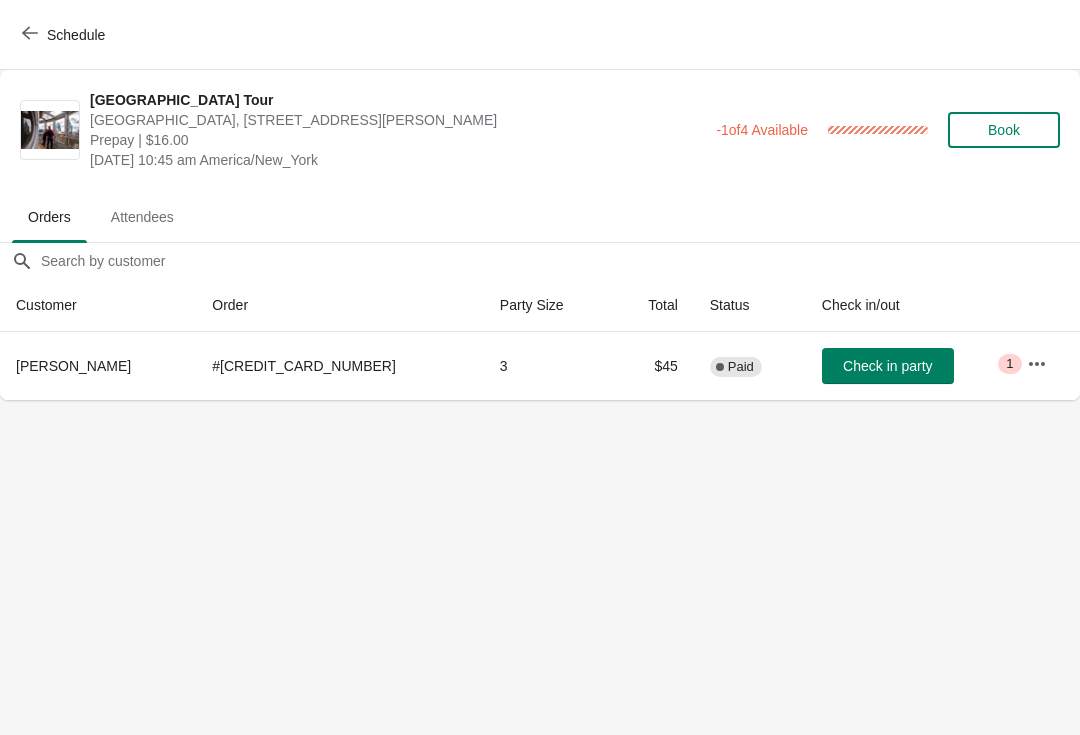 click on "Check in party" at bounding box center [887, 366] 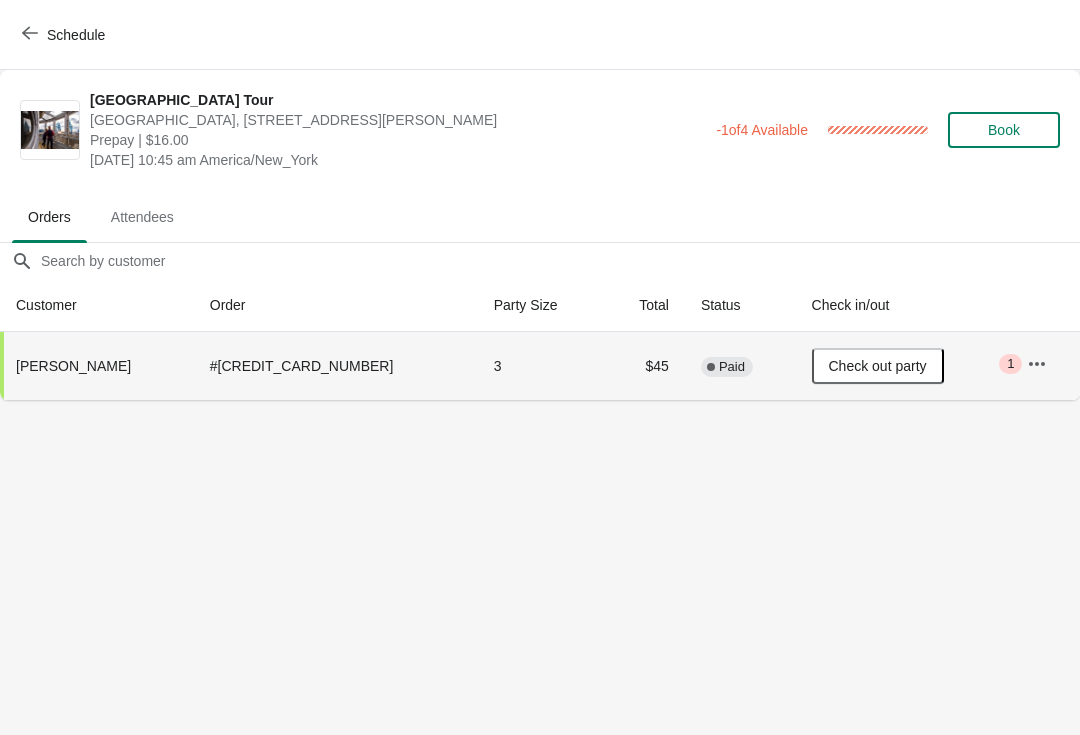 click 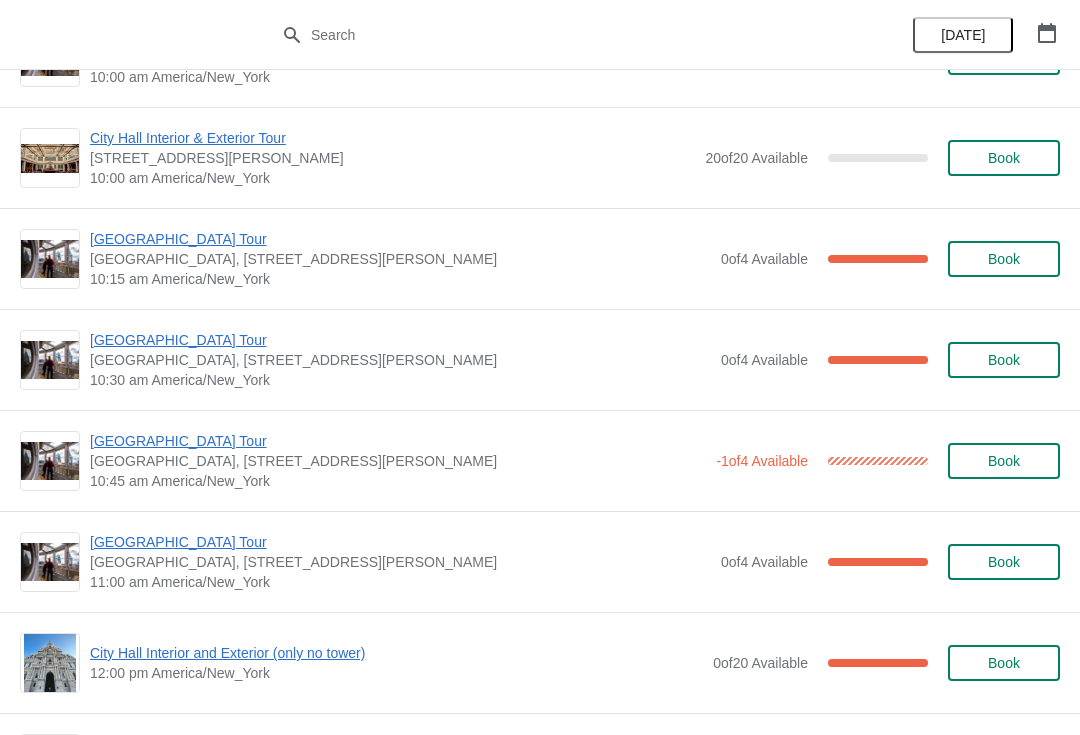 scroll, scrollTop: 280, scrollLeft: 0, axis: vertical 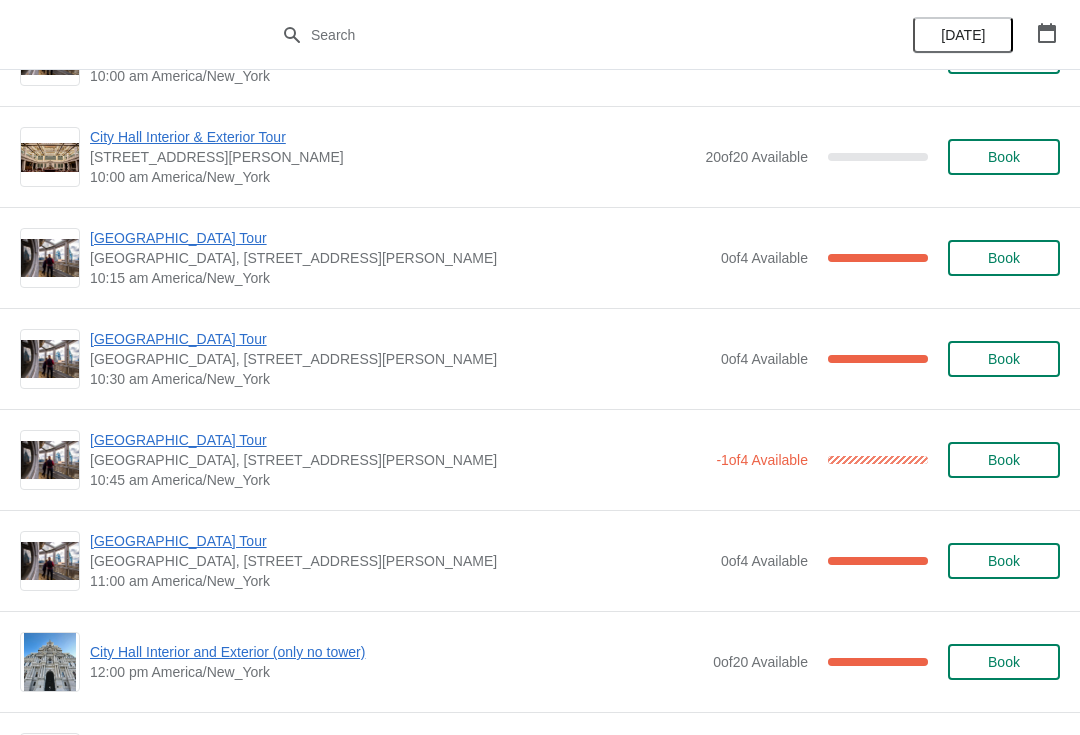 click on "[GEOGRAPHIC_DATA] Tour" at bounding box center (400, 238) 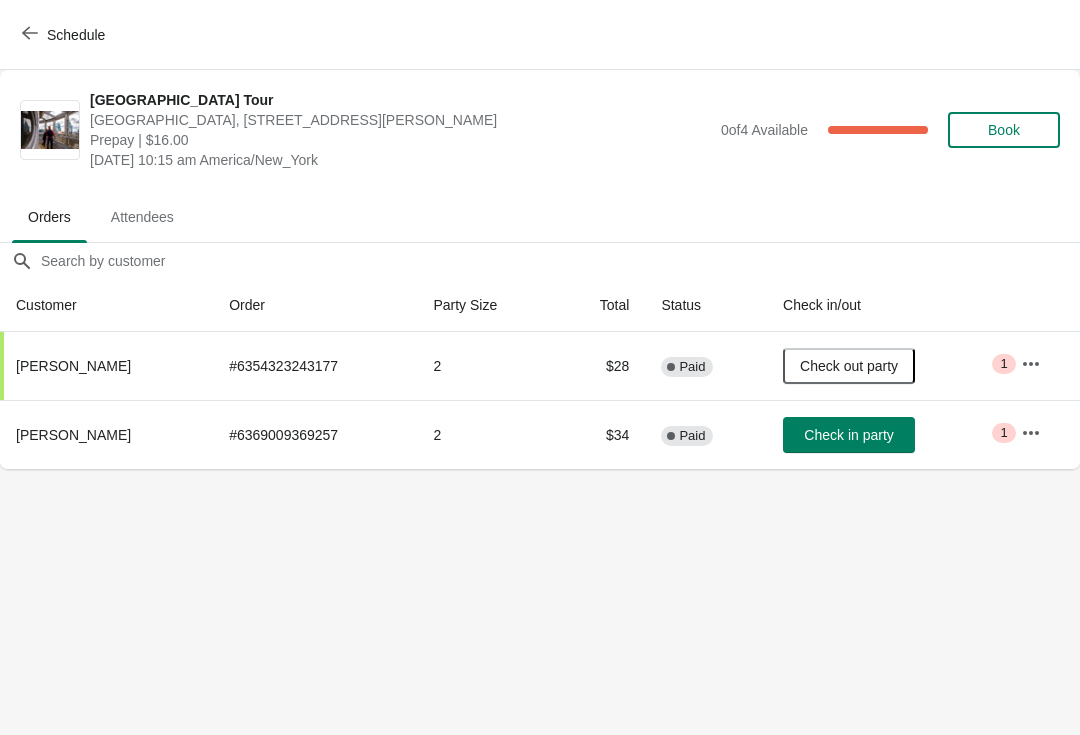scroll, scrollTop: 0, scrollLeft: 0, axis: both 